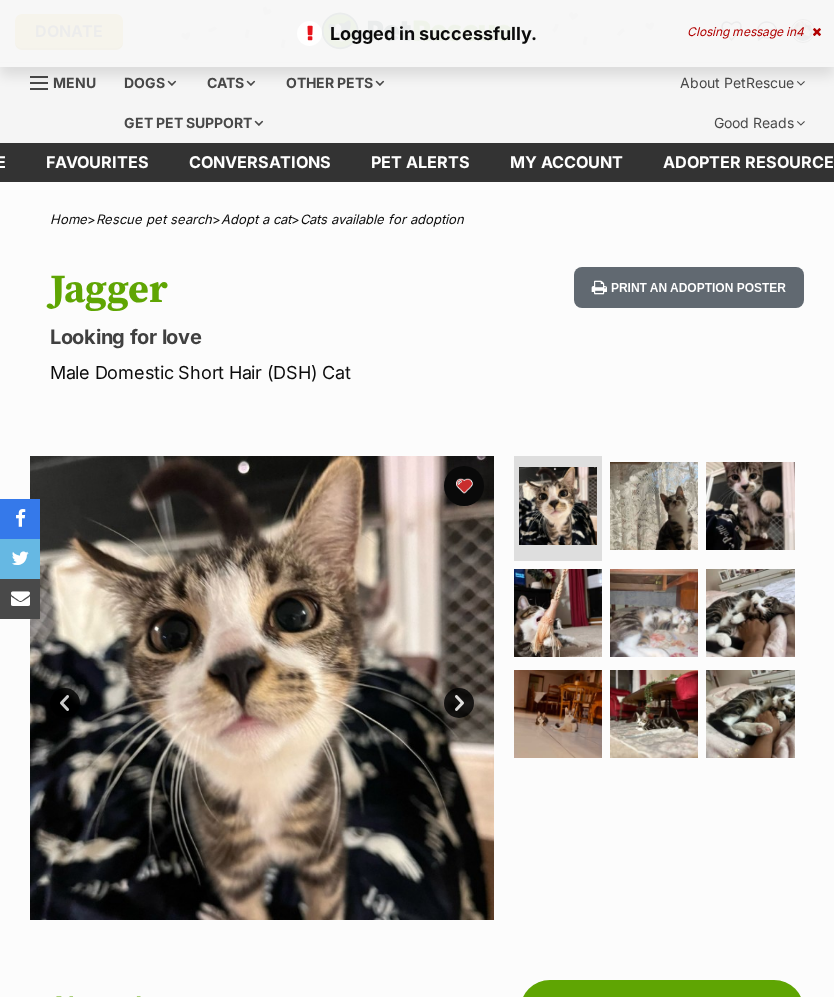 scroll, scrollTop: 0, scrollLeft: 0, axis: both 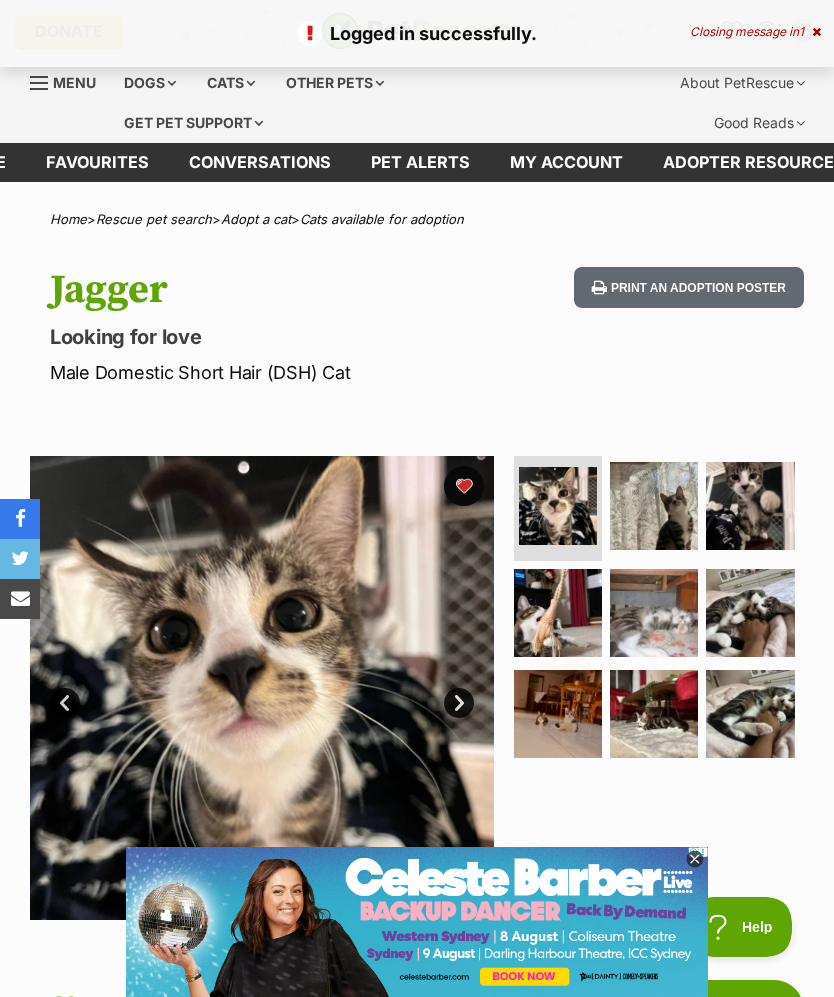 click on "Donate
PetRescue home
My account
[NAME]
Edit profile
Log out
Pet alerts
Pet alert matches
Account settings
Change password" at bounding box center (417, 31) 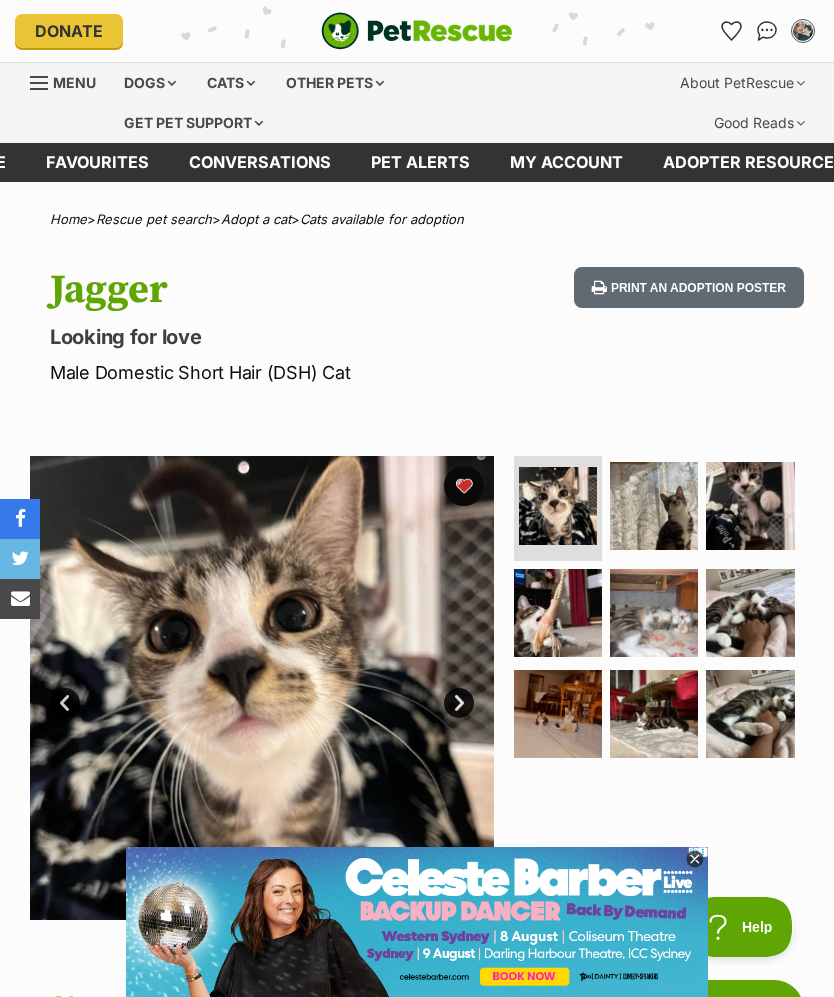 scroll, scrollTop: 0, scrollLeft: 0, axis: both 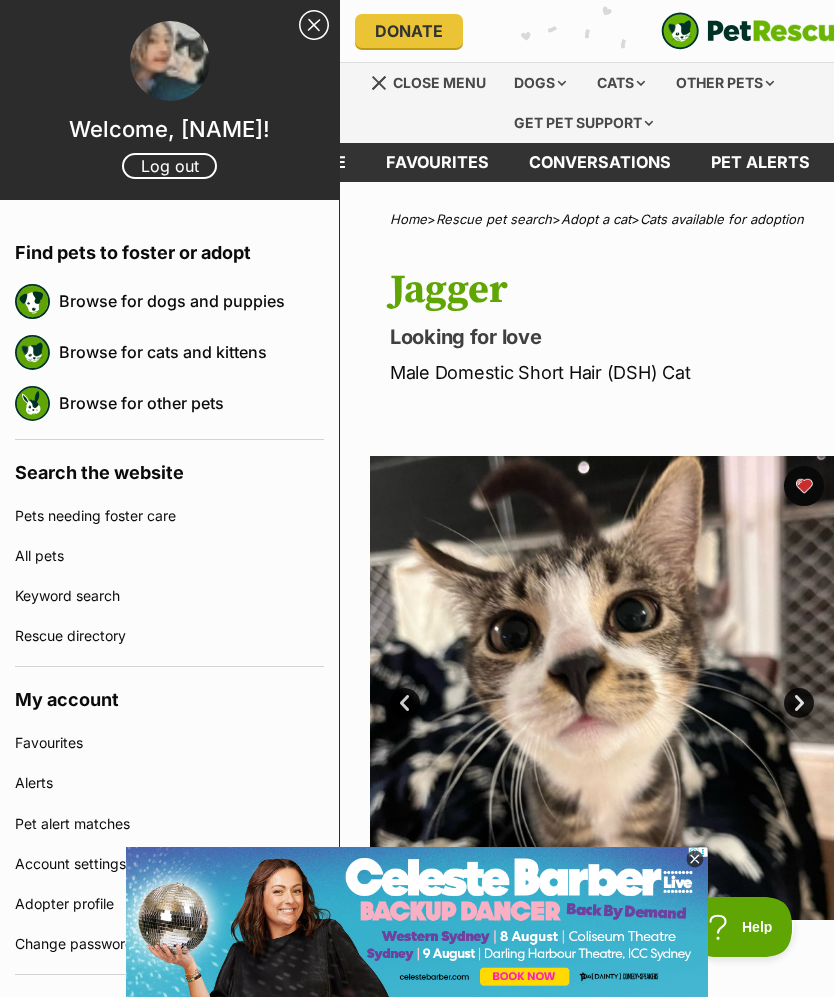 click on "Close menu" at bounding box center (435, 81) 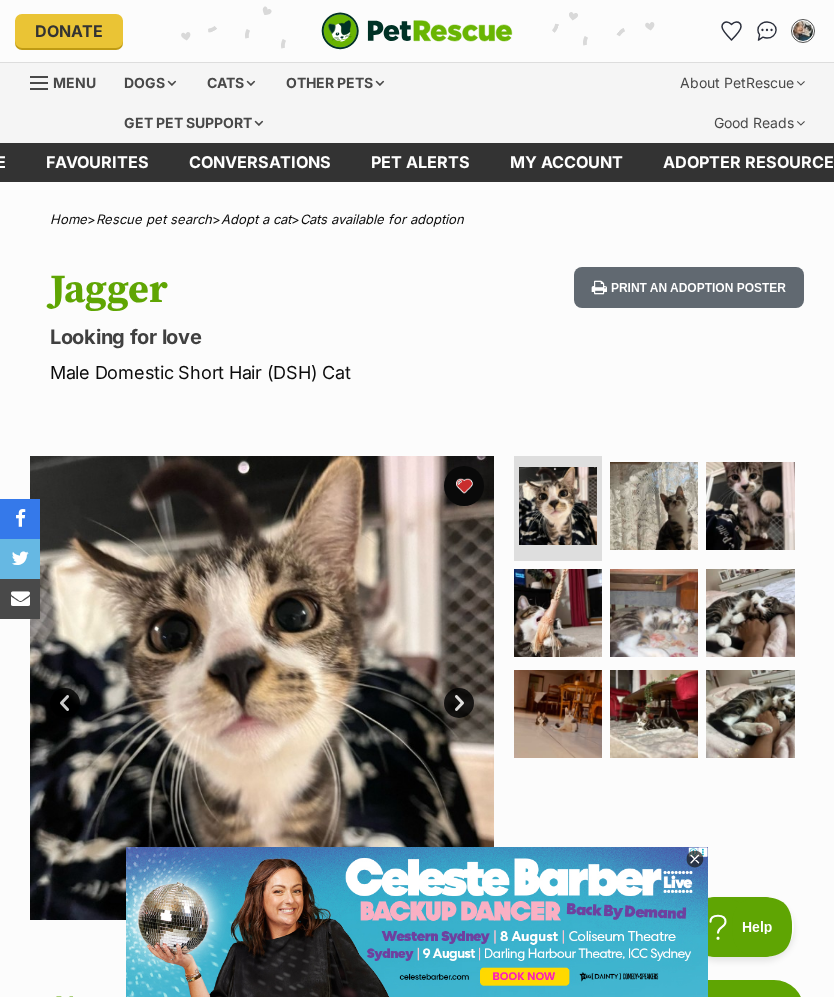 click on "Menu" at bounding box center (70, 81) 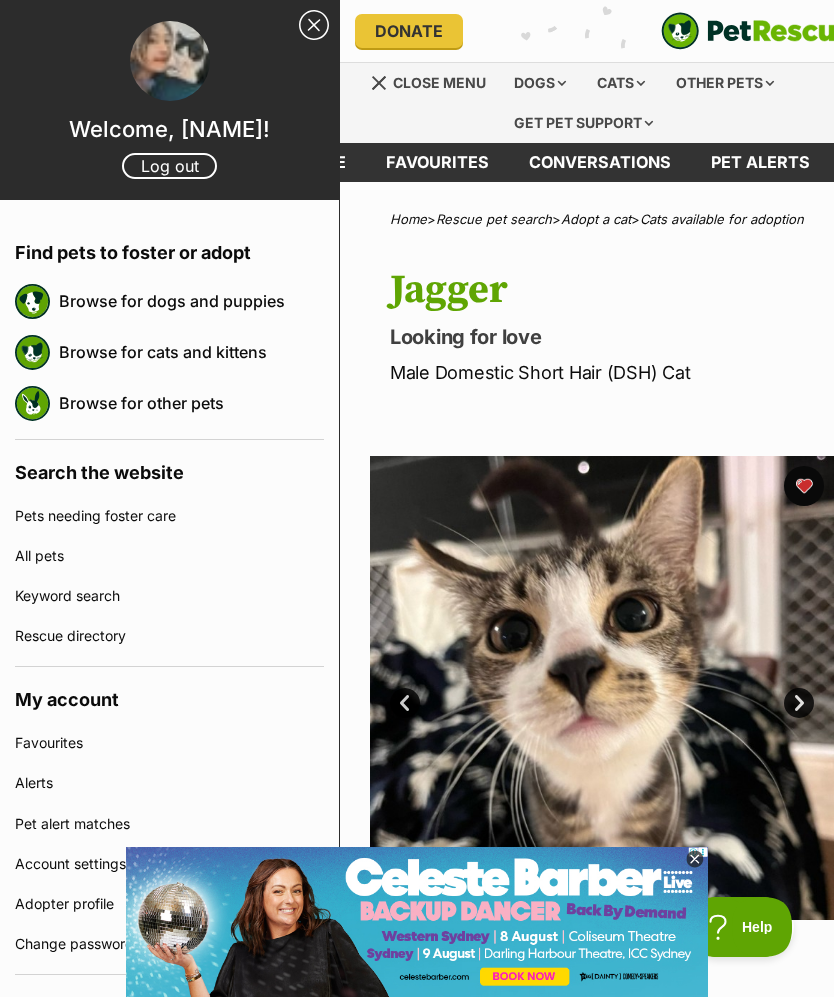 click on "Welcome, Hang!
Log out" at bounding box center [169, 100] 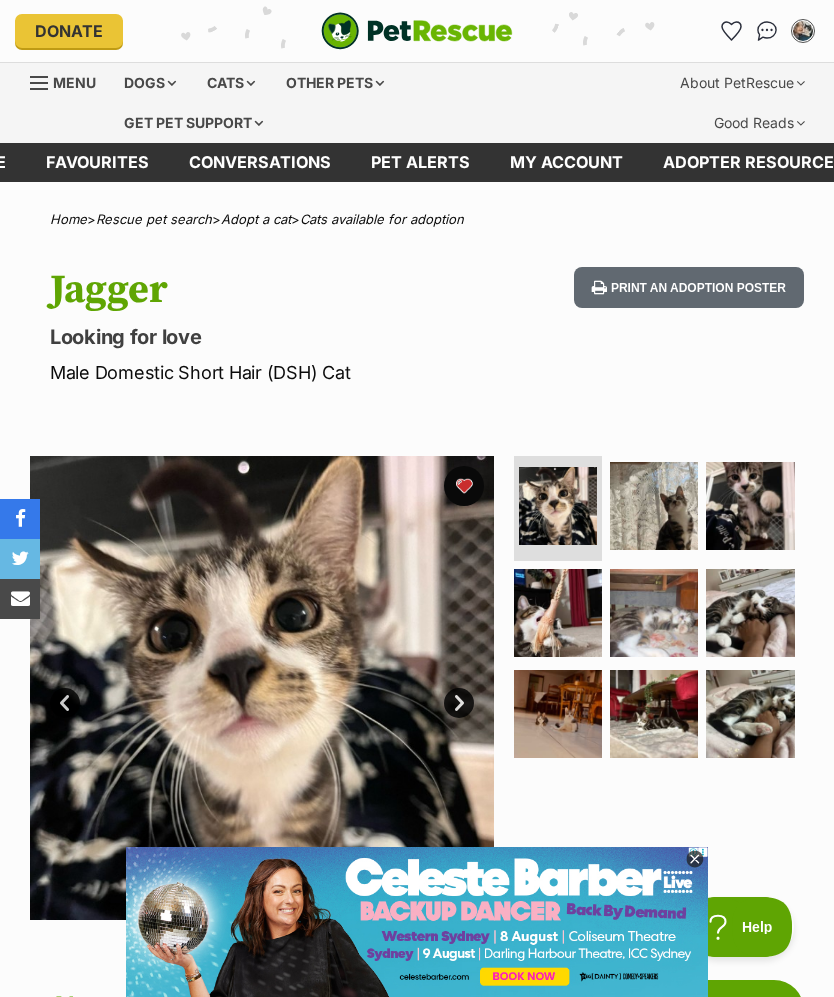 click on "Cats" at bounding box center (231, 83) 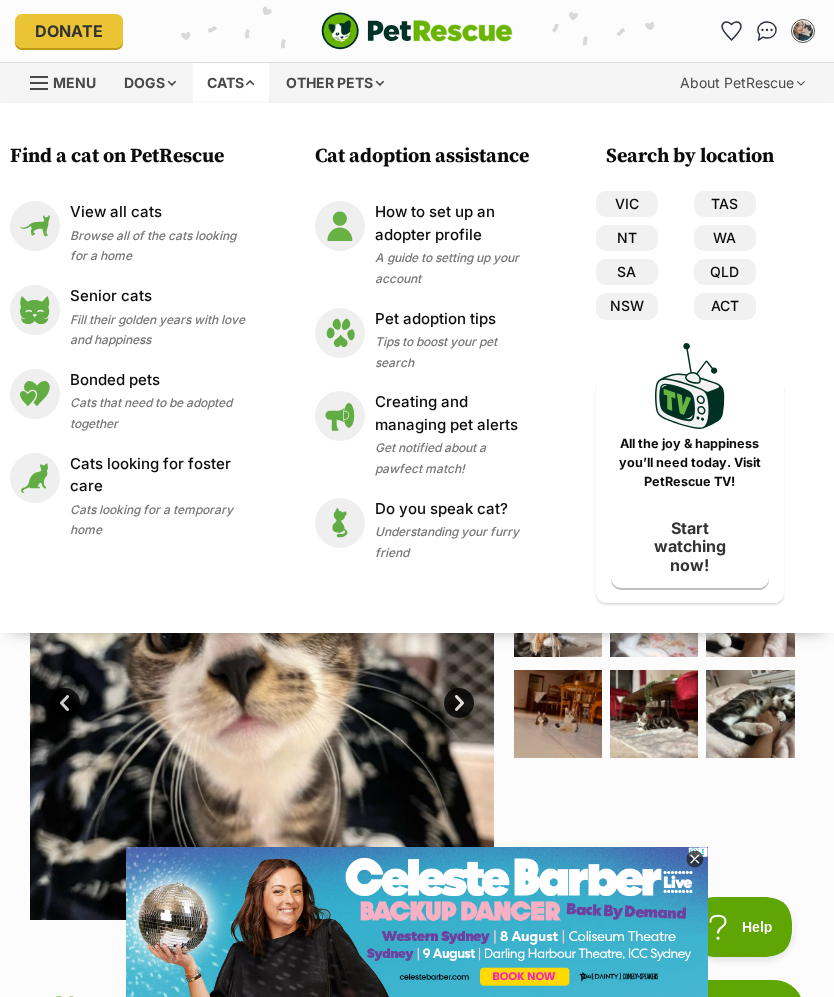 click on "View all cats" at bounding box center [157, 212] 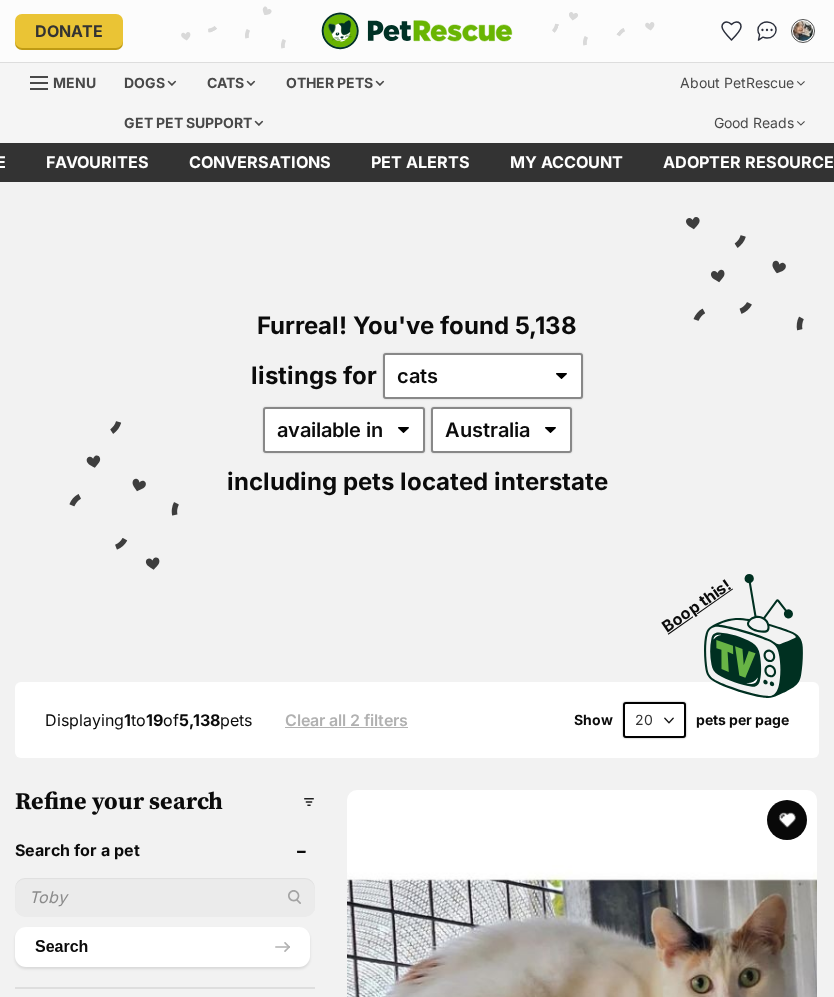 scroll, scrollTop: 0, scrollLeft: 0, axis: both 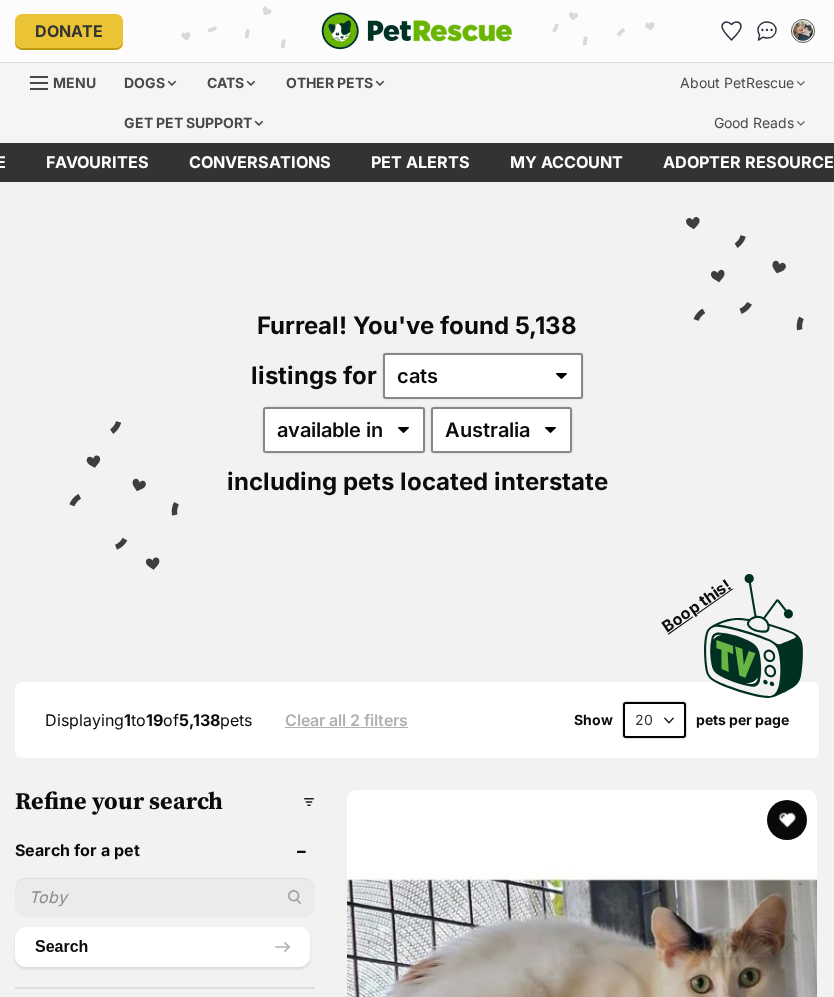 click on "20 40 60" at bounding box center (654, 720) 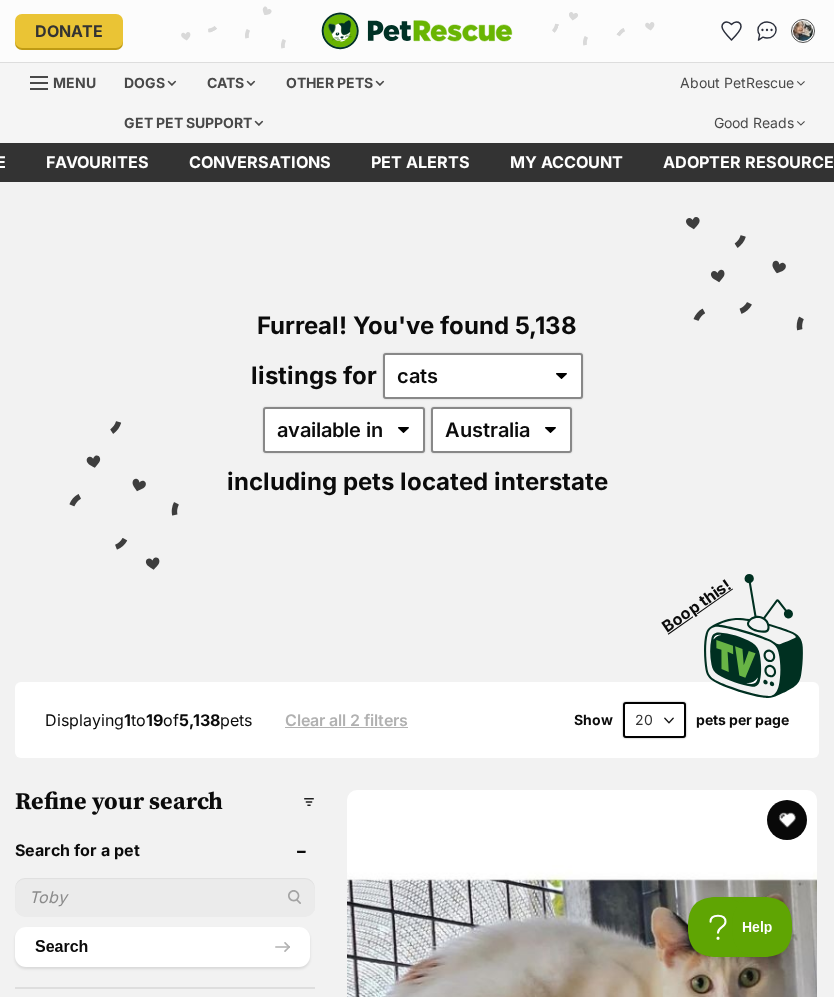 scroll, scrollTop: 0, scrollLeft: 0, axis: both 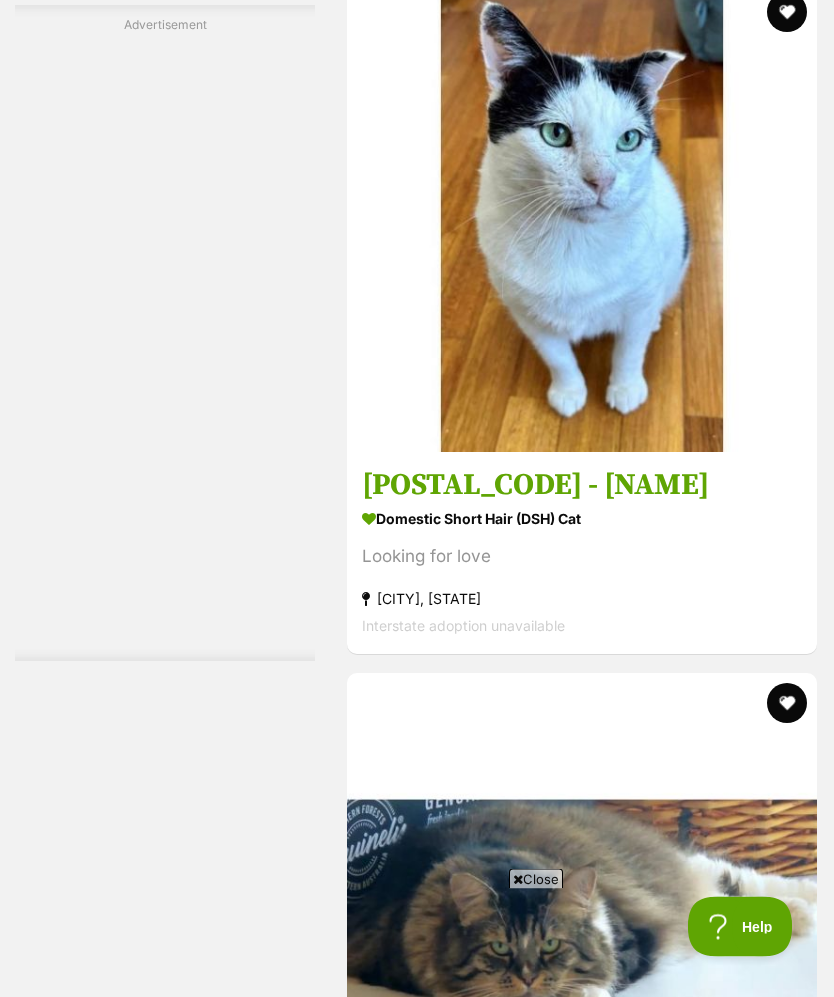 click at bounding box center [787, 13072] 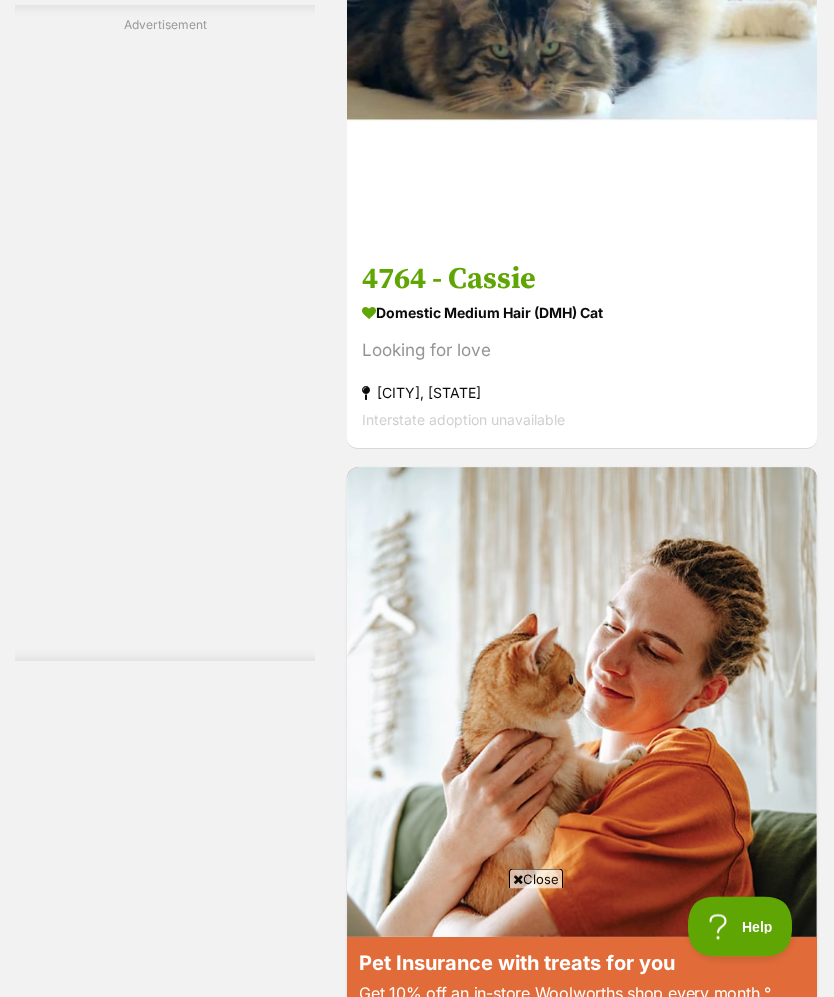 scroll, scrollTop: 7466, scrollLeft: 0, axis: vertical 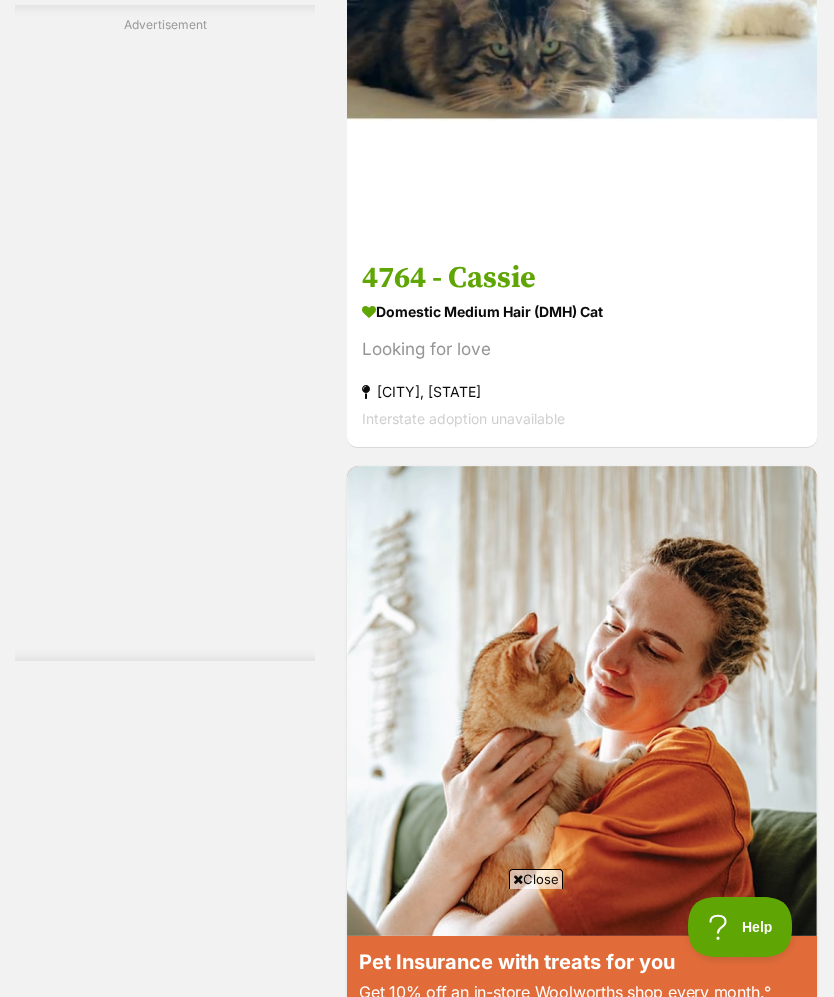 click at bounding box center (787, 14939) 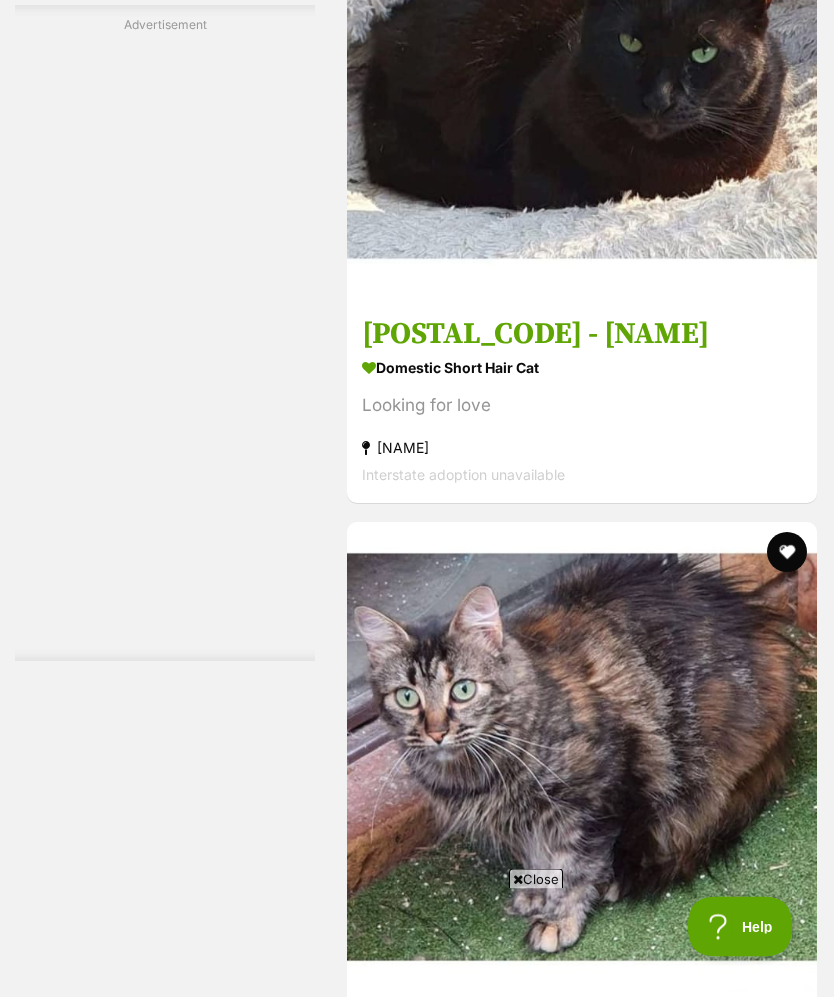 scroll, scrollTop: 14247, scrollLeft: 0, axis: vertical 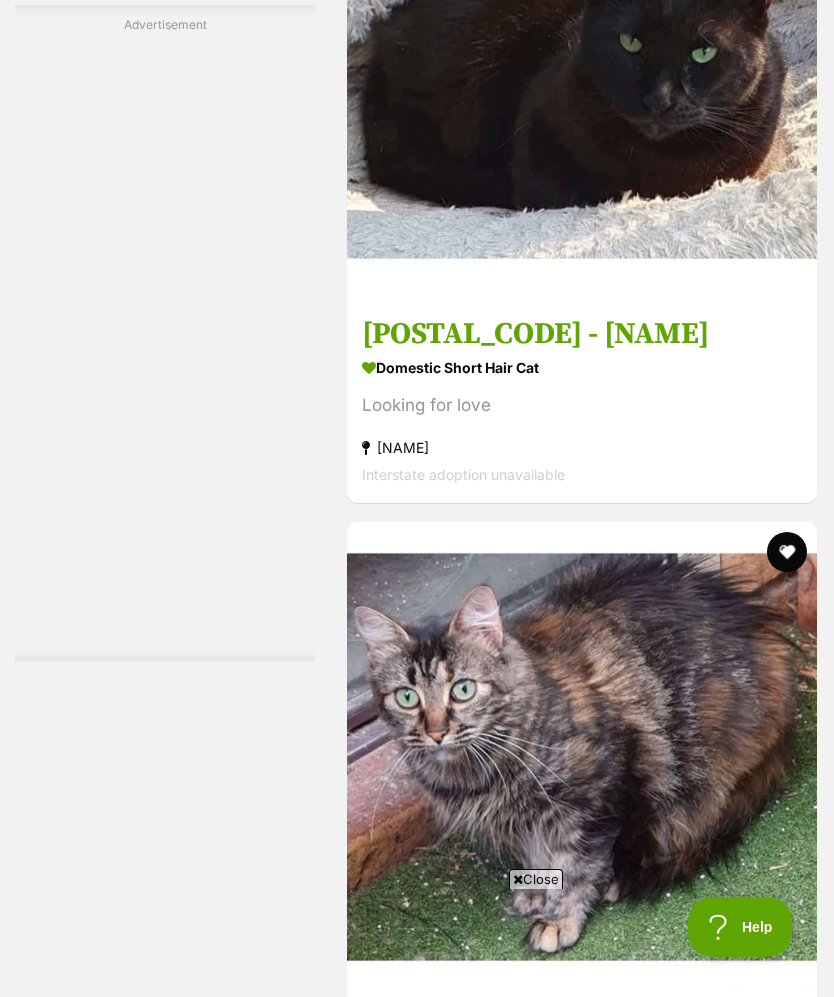 click on "Next" at bounding box center [582, 28203] 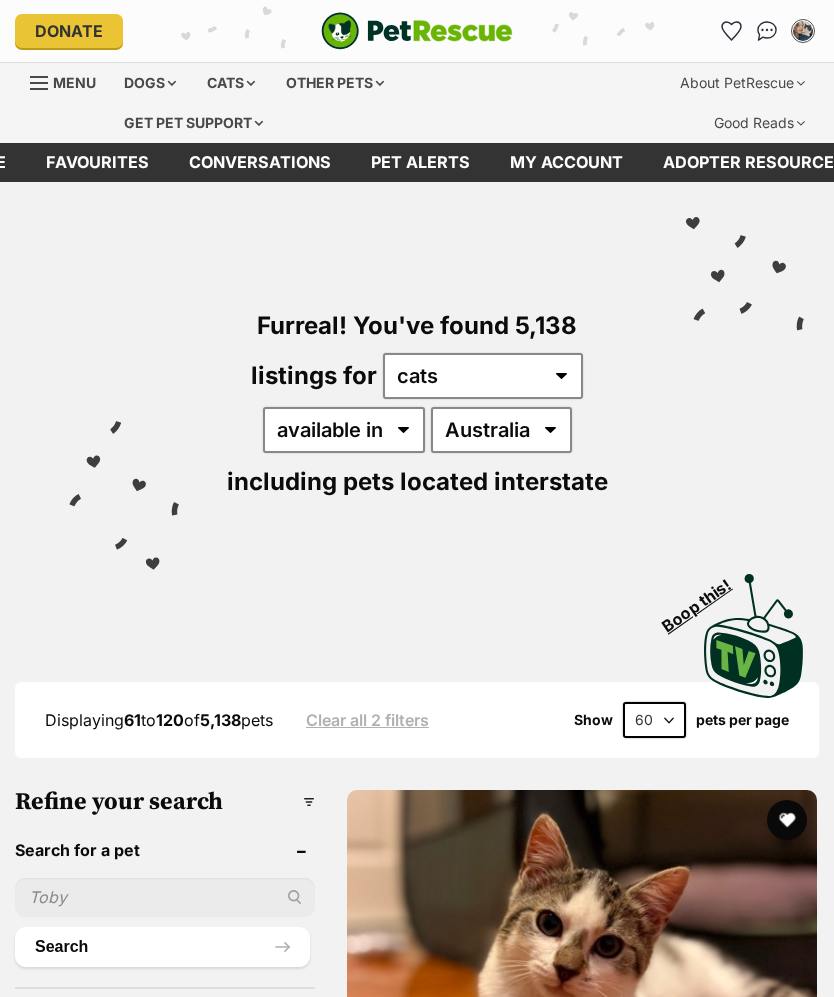 scroll, scrollTop: 0, scrollLeft: 0, axis: both 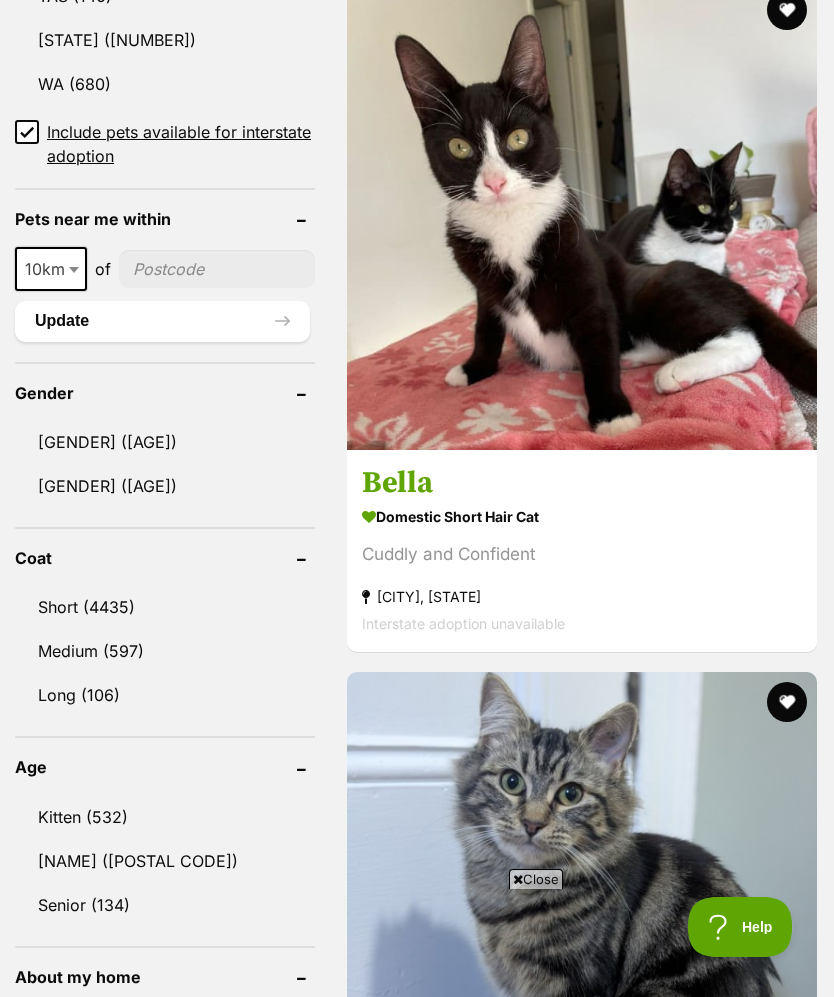 click at bounding box center [787, 2313] 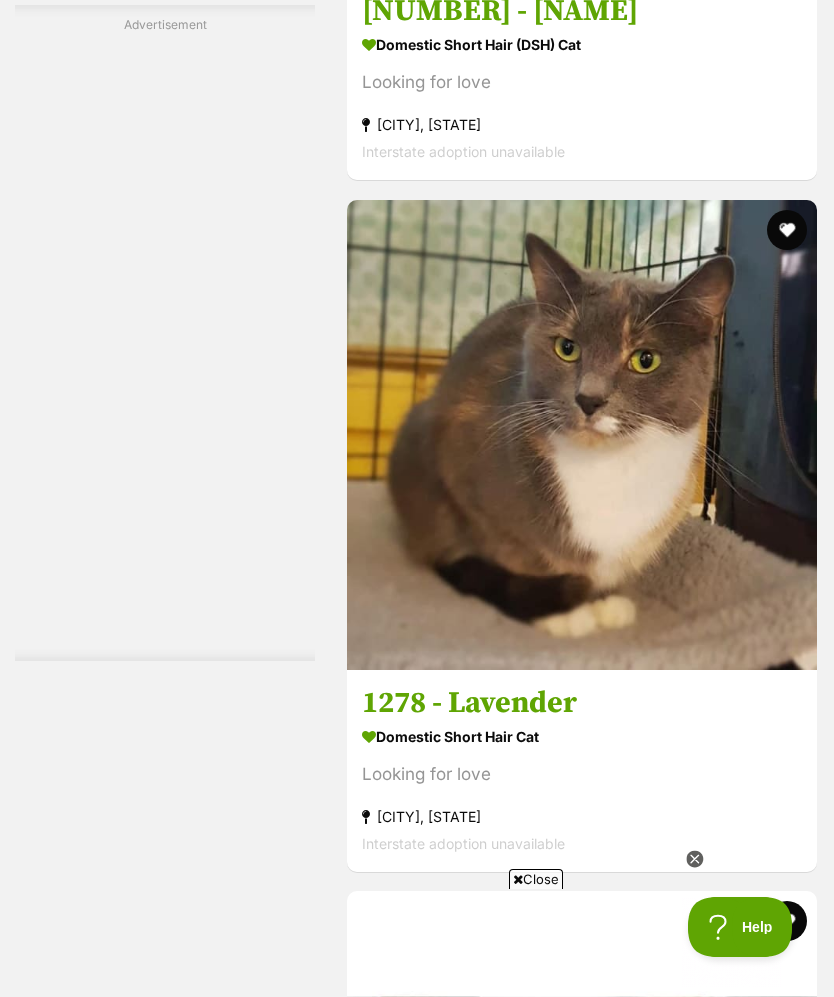 scroll, scrollTop: 0, scrollLeft: 0, axis: both 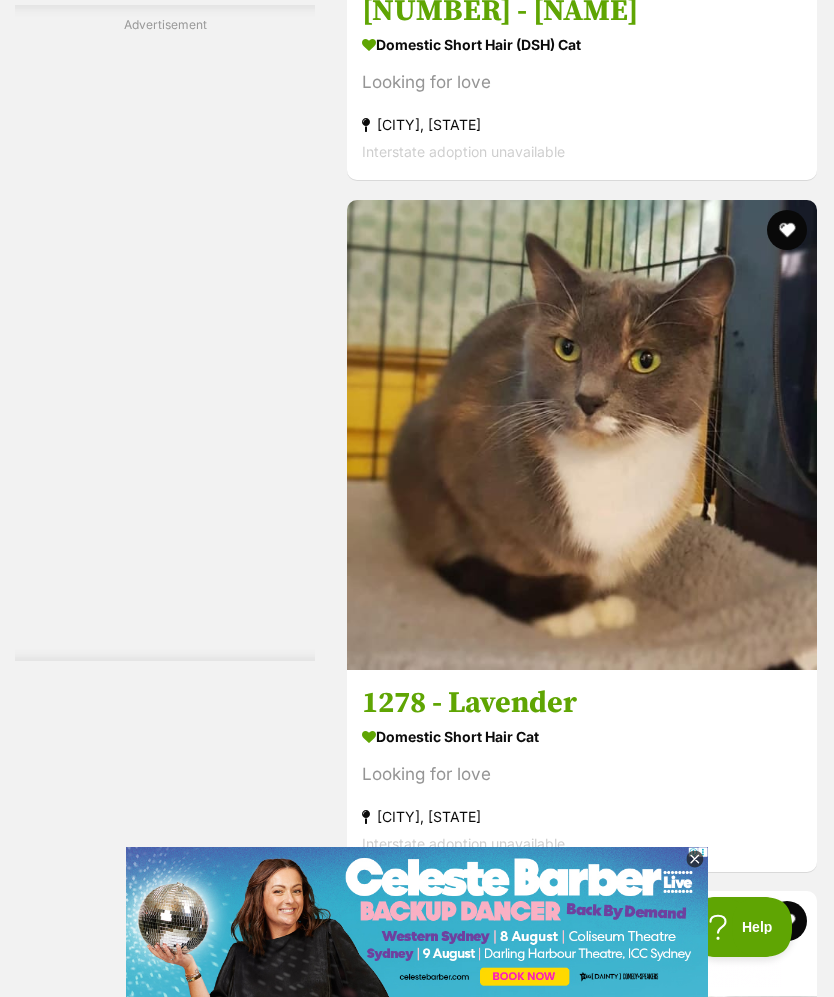 click at bounding box center (787, 23046) 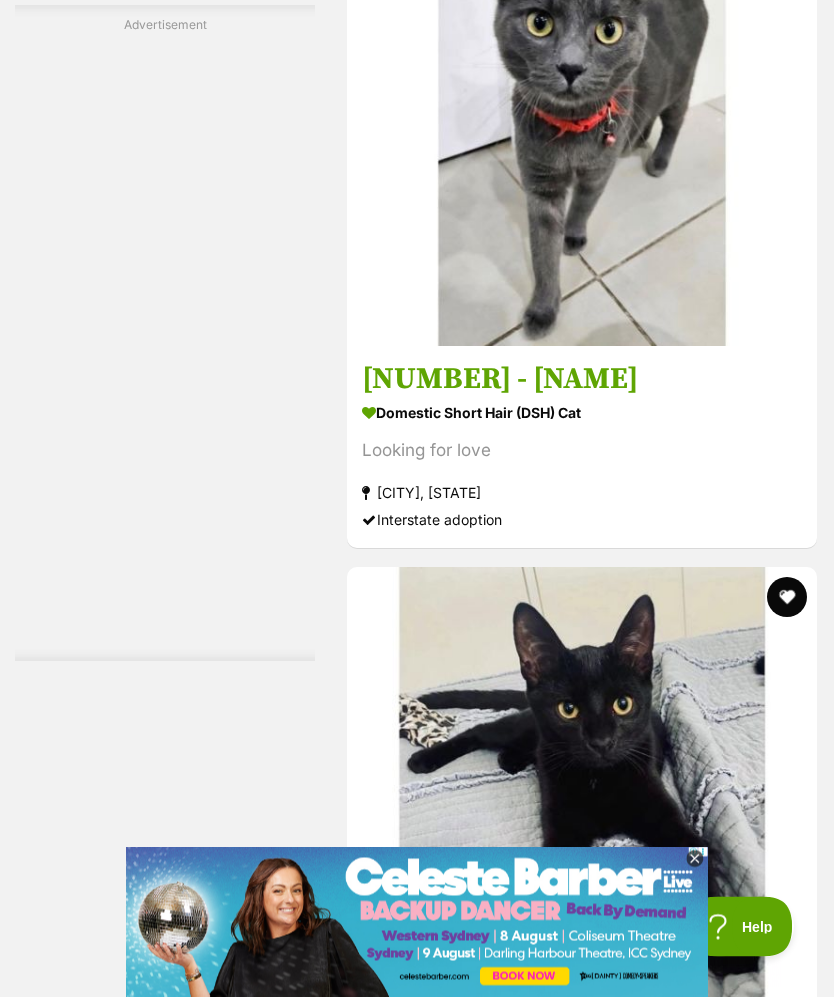 scroll, scrollTop: 14279, scrollLeft: 0, axis: vertical 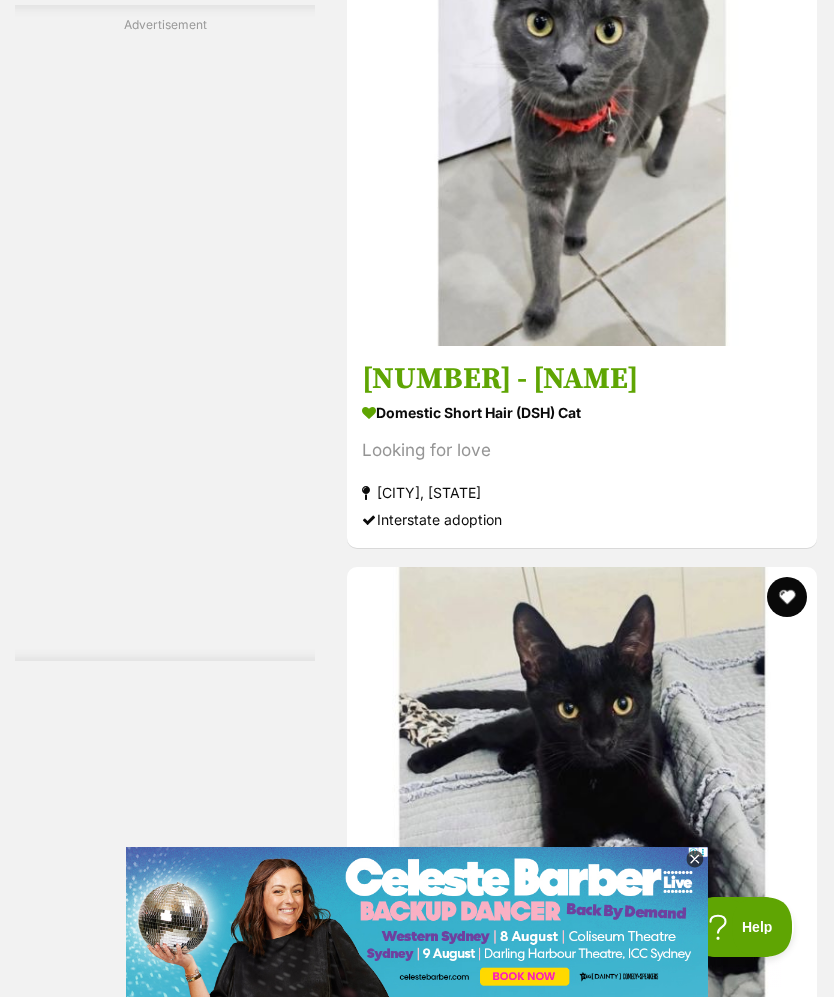 click at bounding box center (686, 28248) 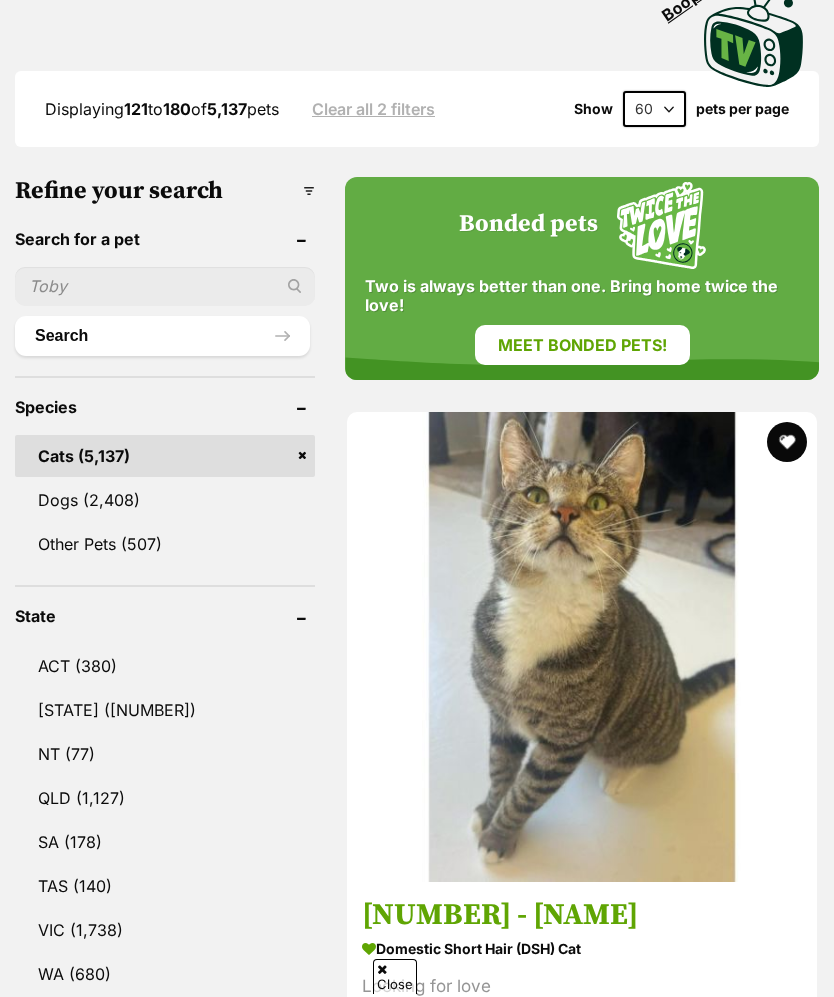 scroll, scrollTop: 748, scrollLeft: 0, axis: vertical 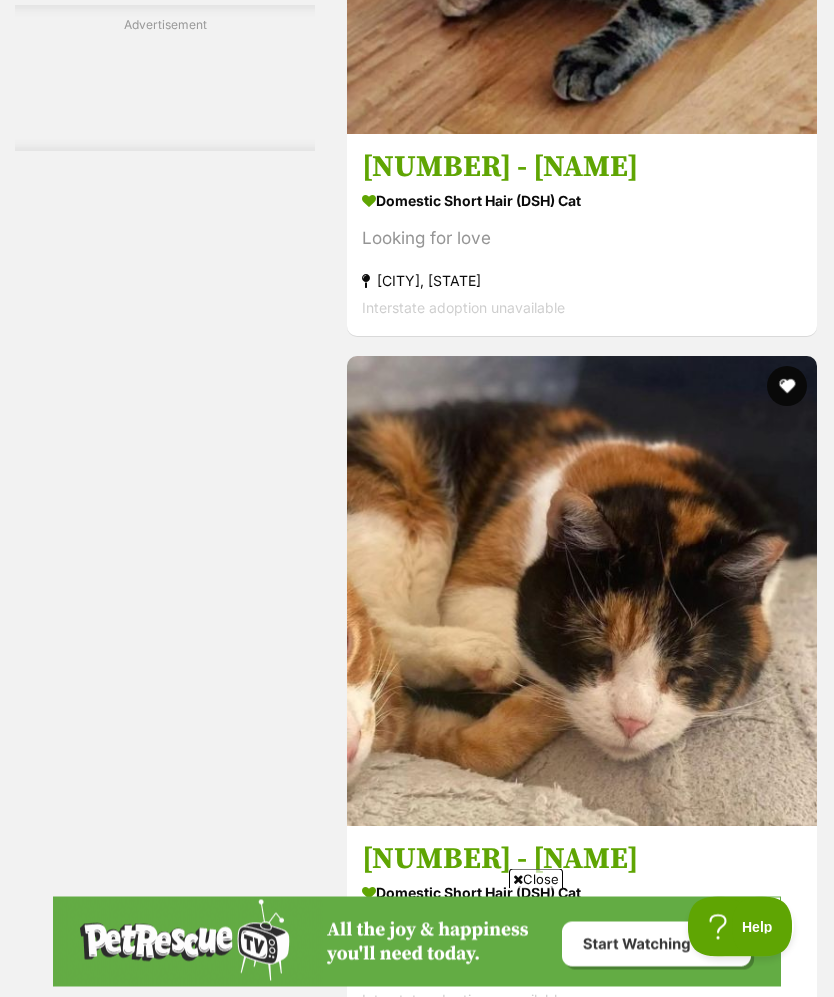click at bounding box center (787, 14214) 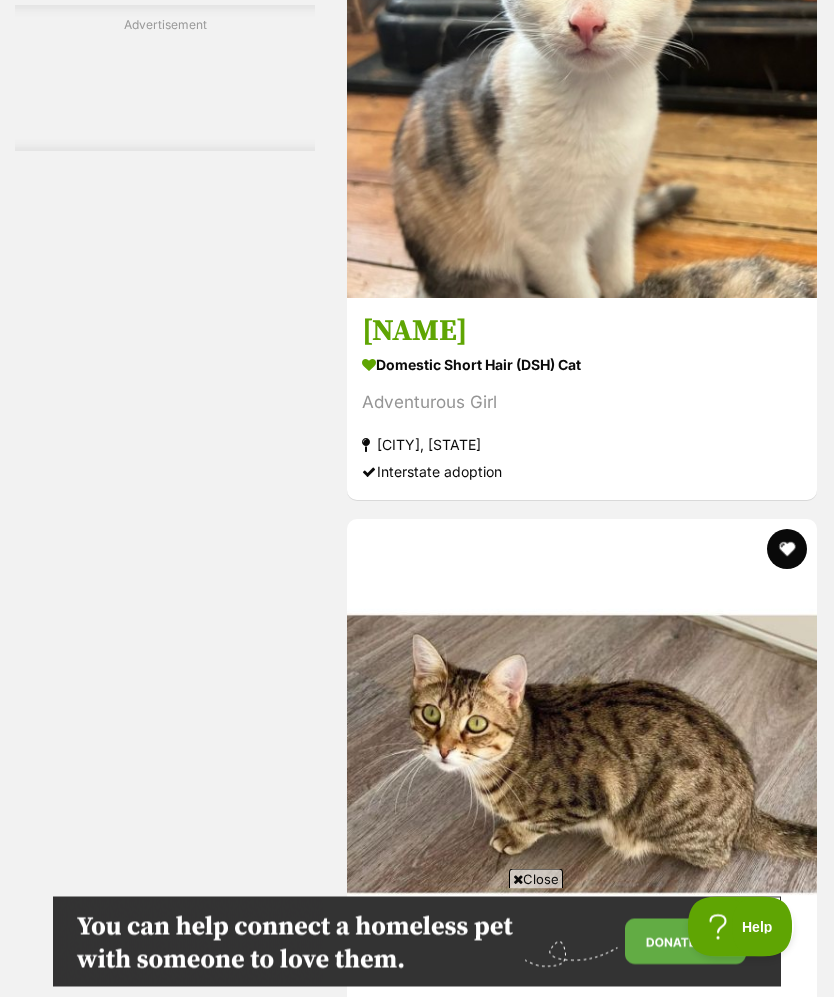 scroll, scrollTop: 14579, scrollLeft: 0, axis: vertical 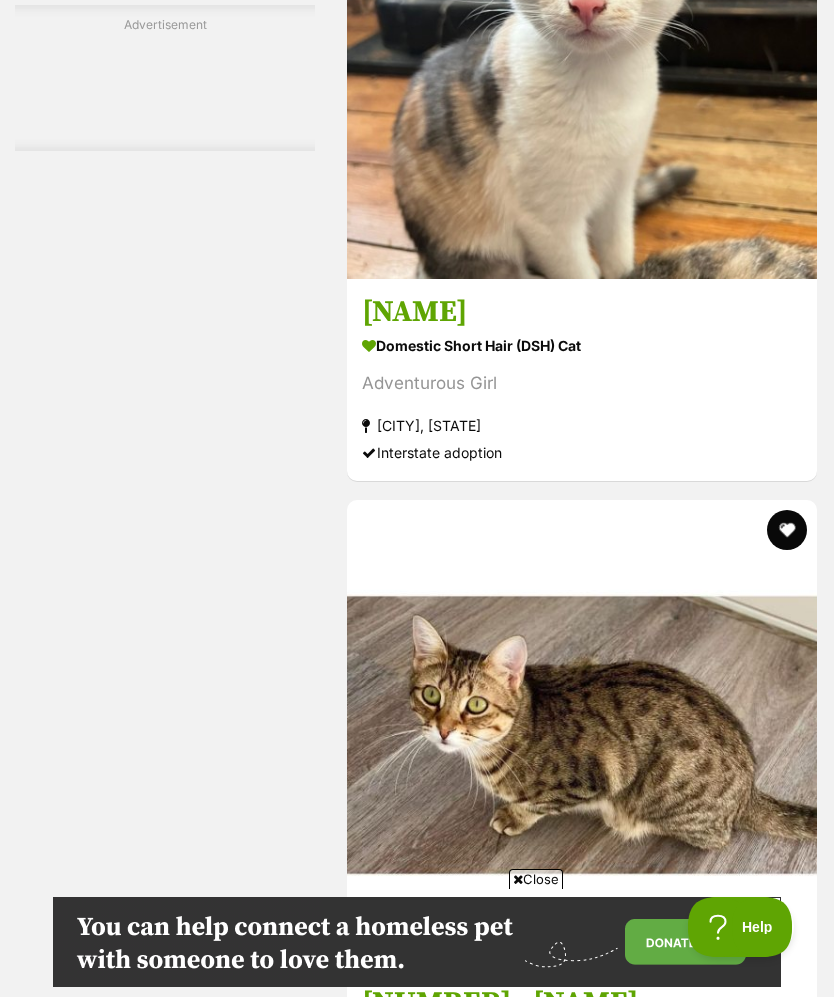 click on "Next" at bounding box center (663, 28181) 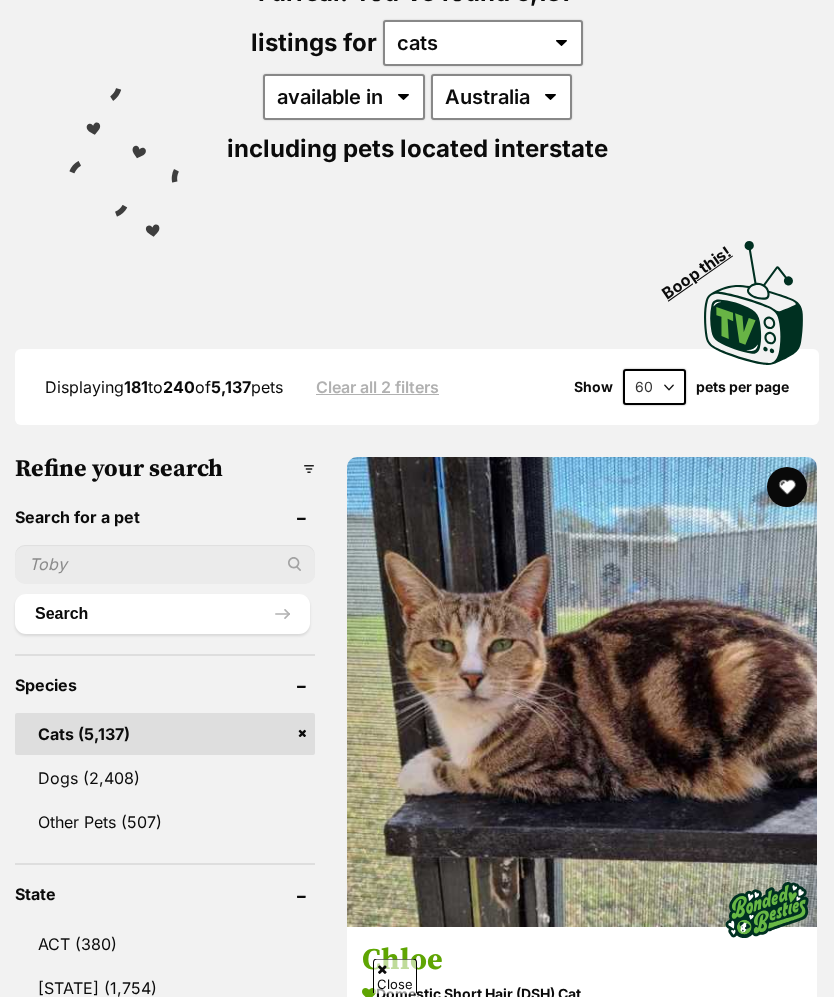 scroll, scrollTop: 771, scrollLeft: 0, axis: vertical 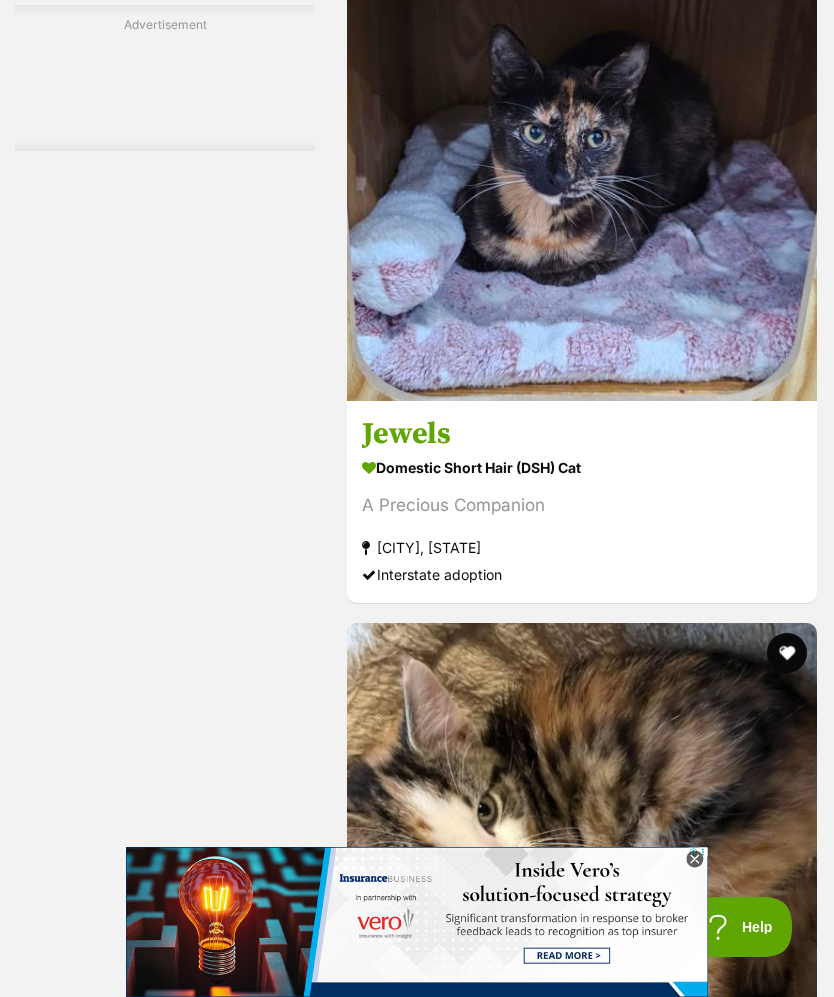 click at bounding box center [787, 15863] 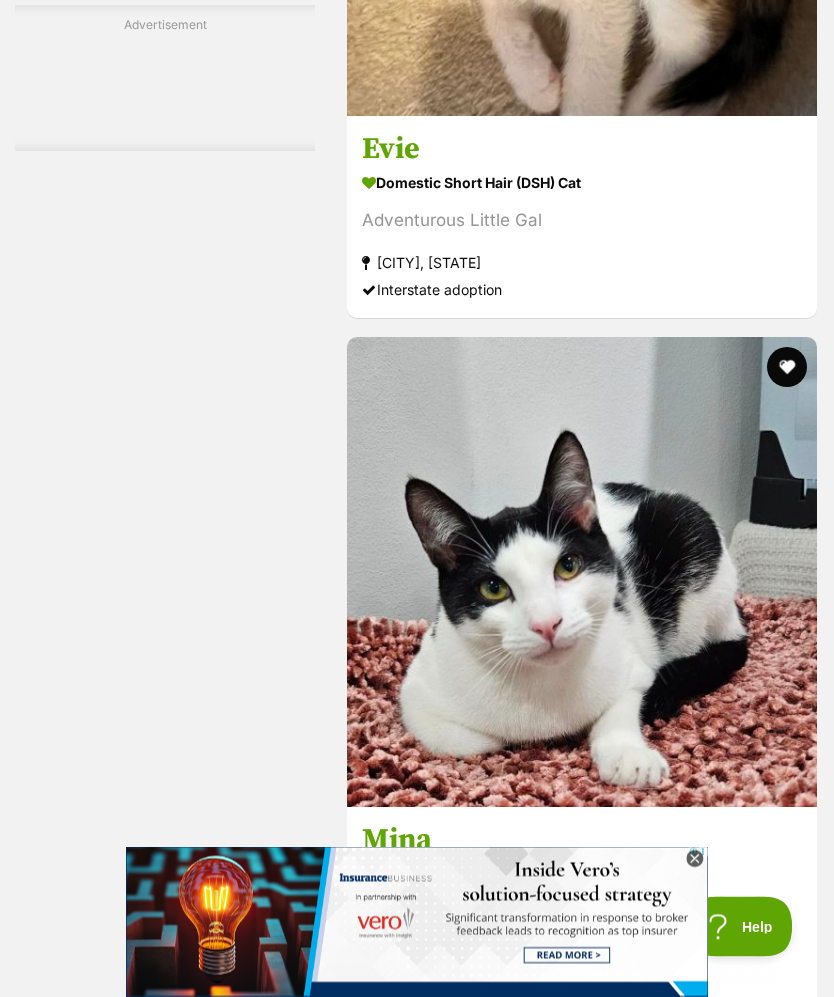 click at bounding box center (787, 16962) 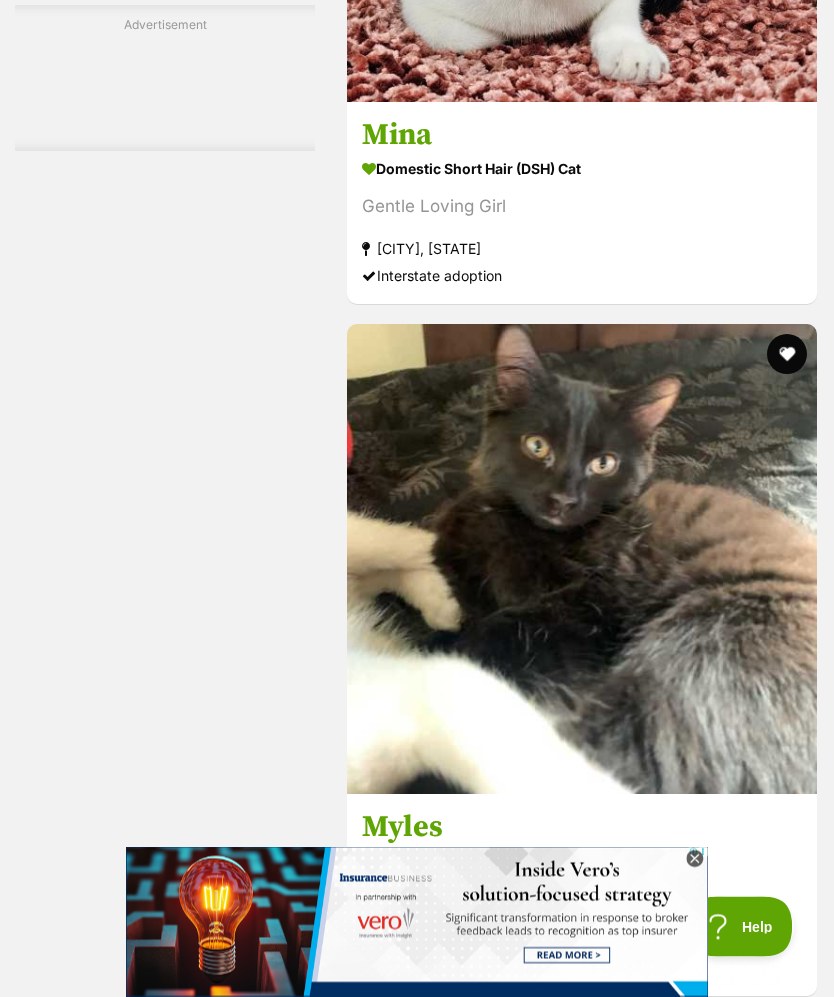 scroll, scrollTop: 9730, scrollLeft: 0, axis: vertical 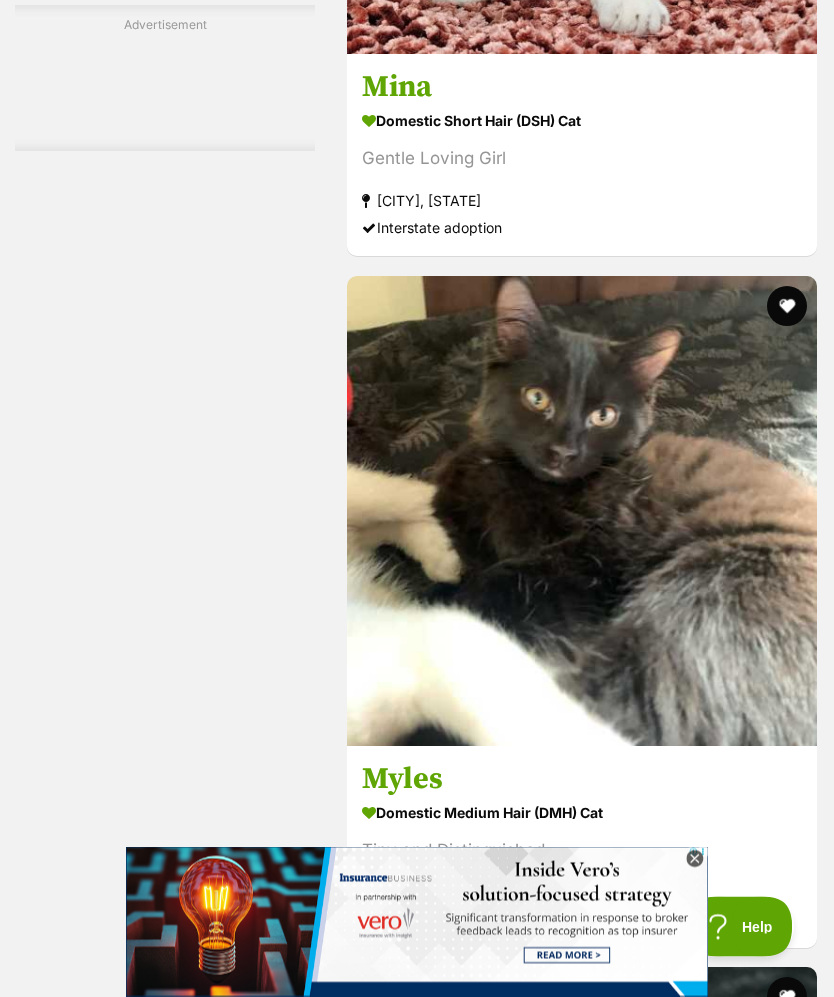 click at bounding box center [787, 18974] 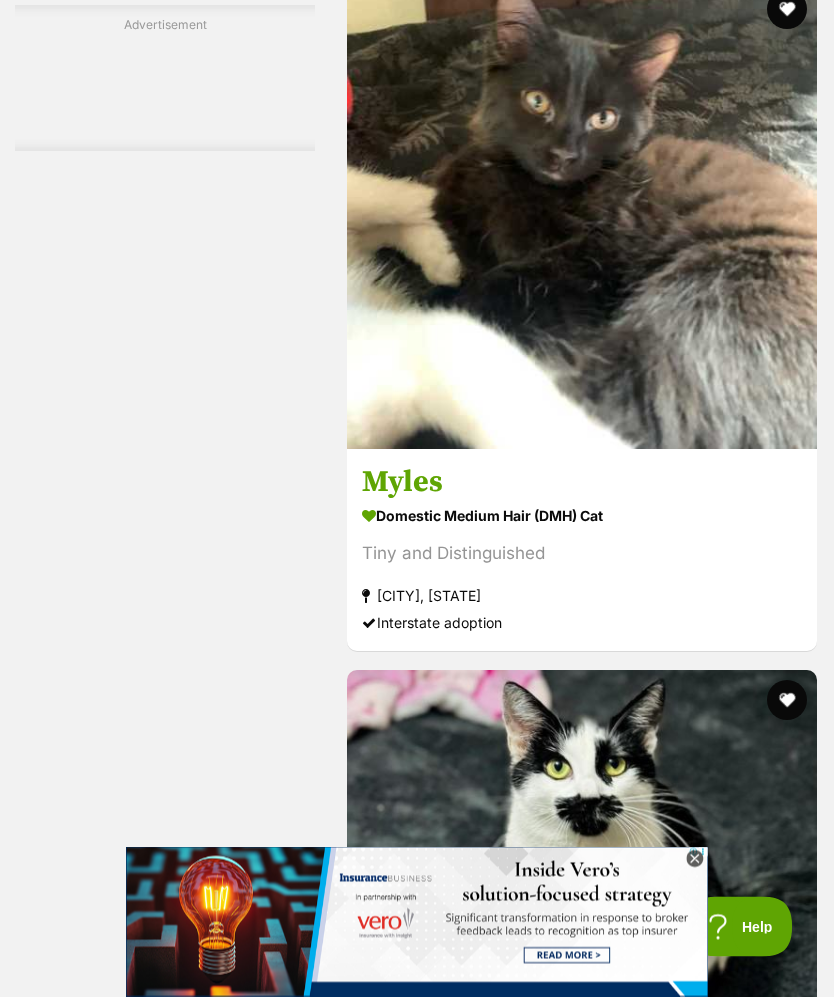 scroll, scrollTop: 10028, scrollLeft: 0, axis: vertical 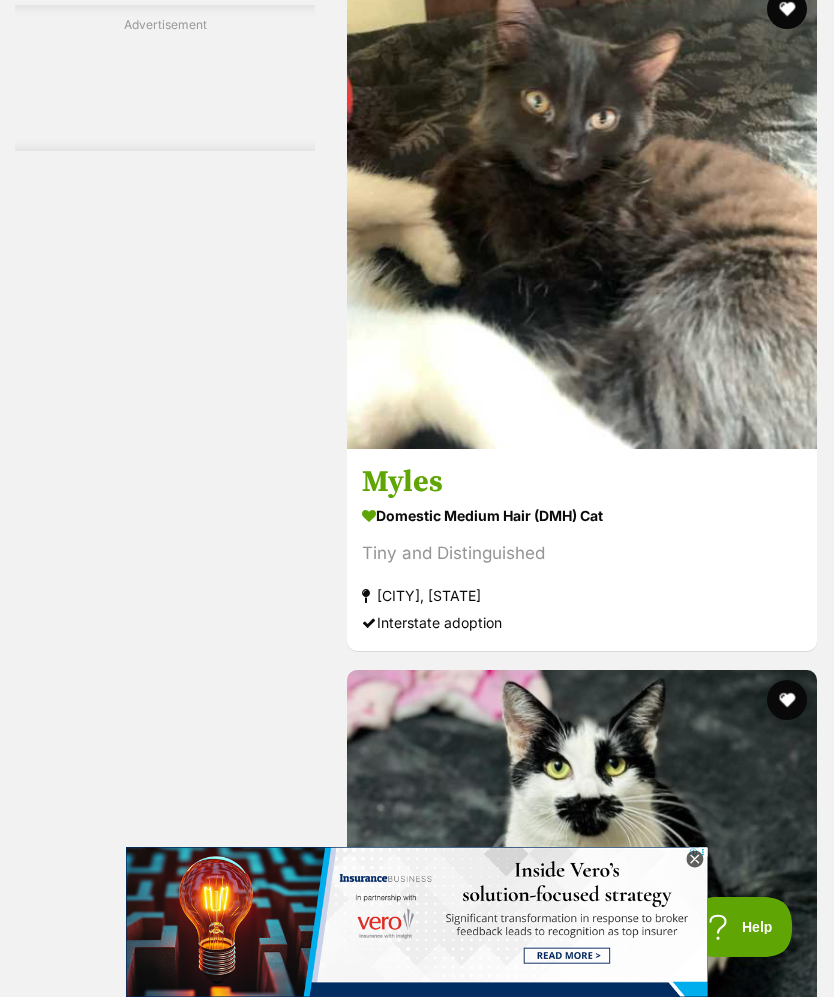 click at bounding box center (582, 19573) 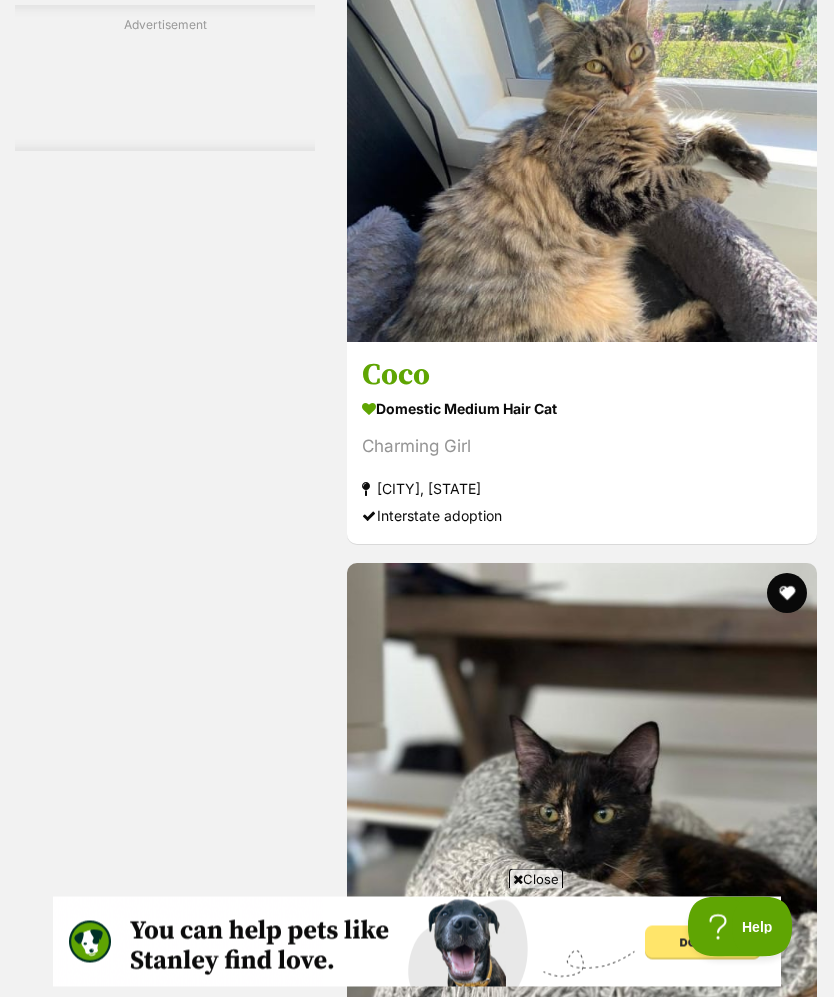 scroll, scrollTop: 14283, scrollLeft: 0, axis: vertical 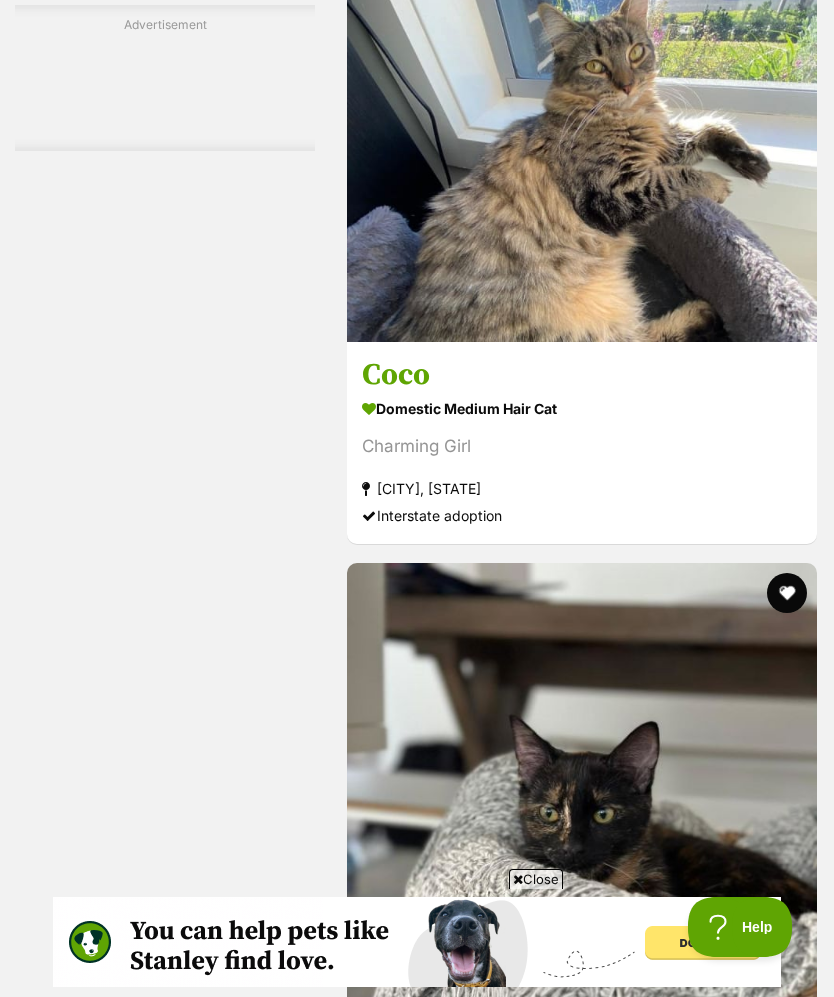 click on "Next" at bounding box center [663, 28244] 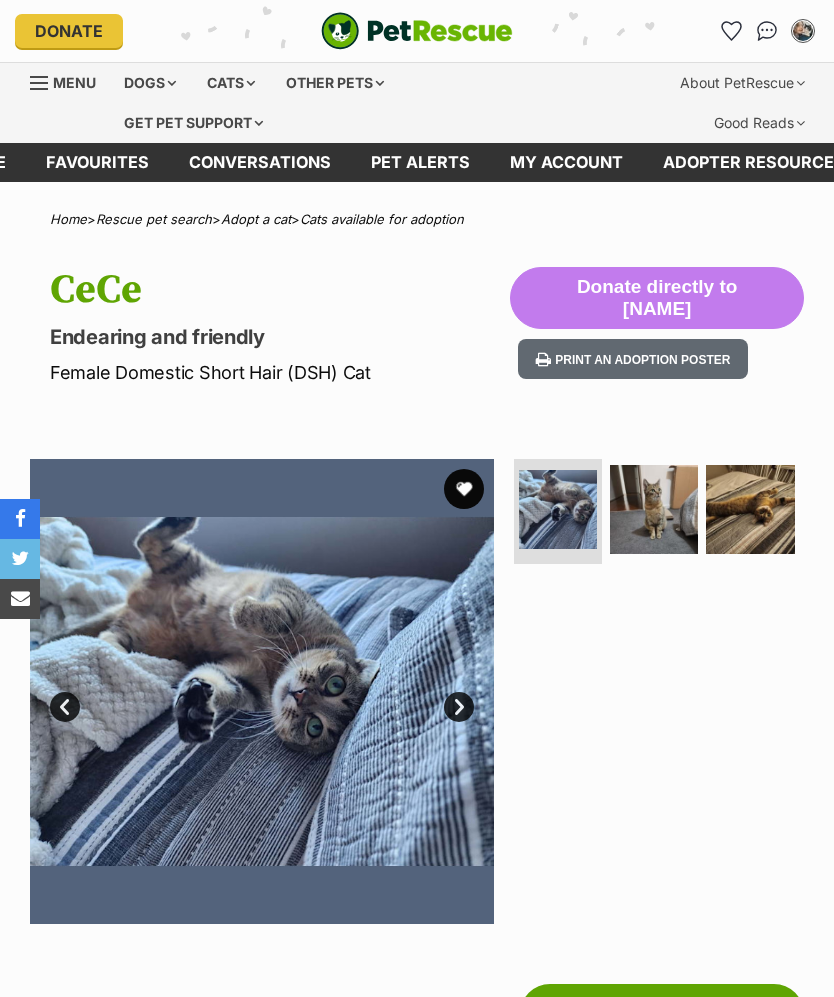 scroll, scrollTop: 0, scrollLeft: 0, axis: both 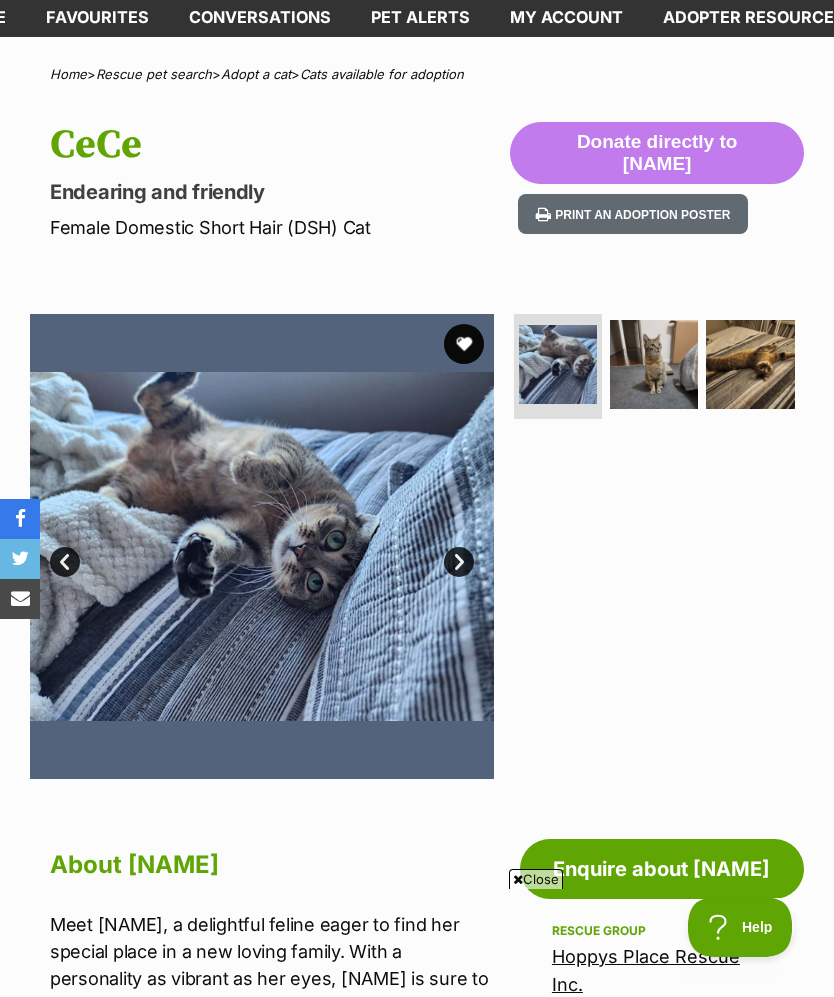 click at bounding box center [654, 364] 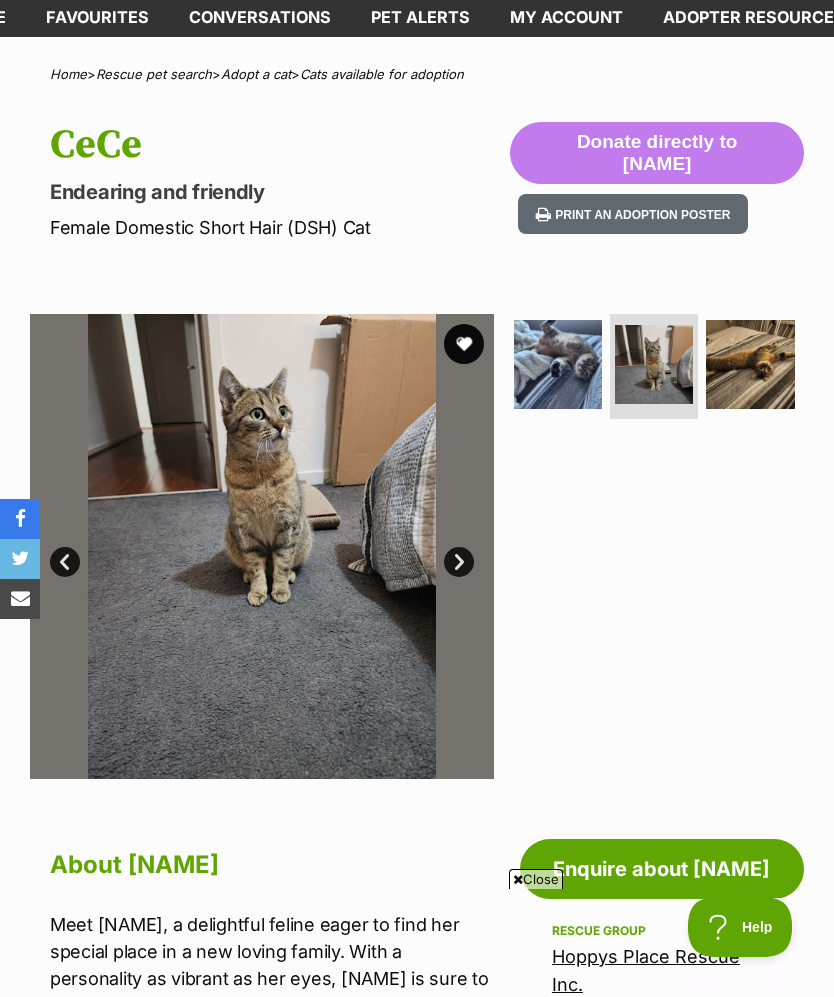 click at bounding box center (750, 364) 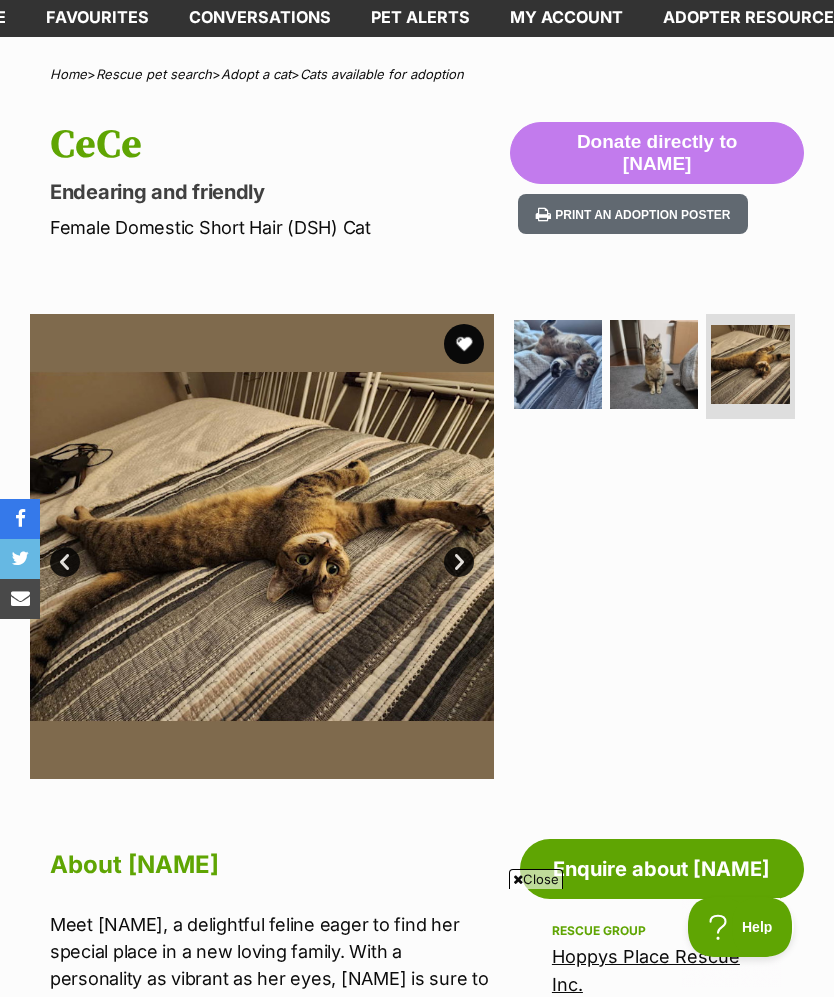 click at bounding box center [464, 344] 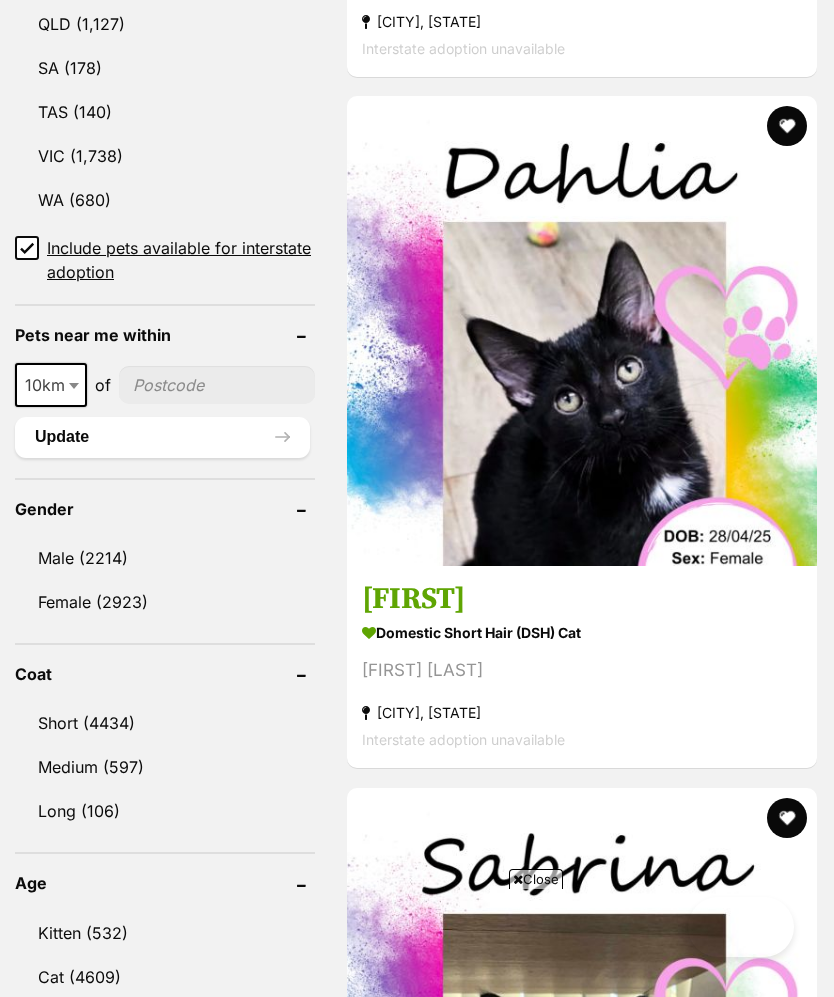scroll, scrollTop: 2065, scrollLeft: 0, axis: vertical 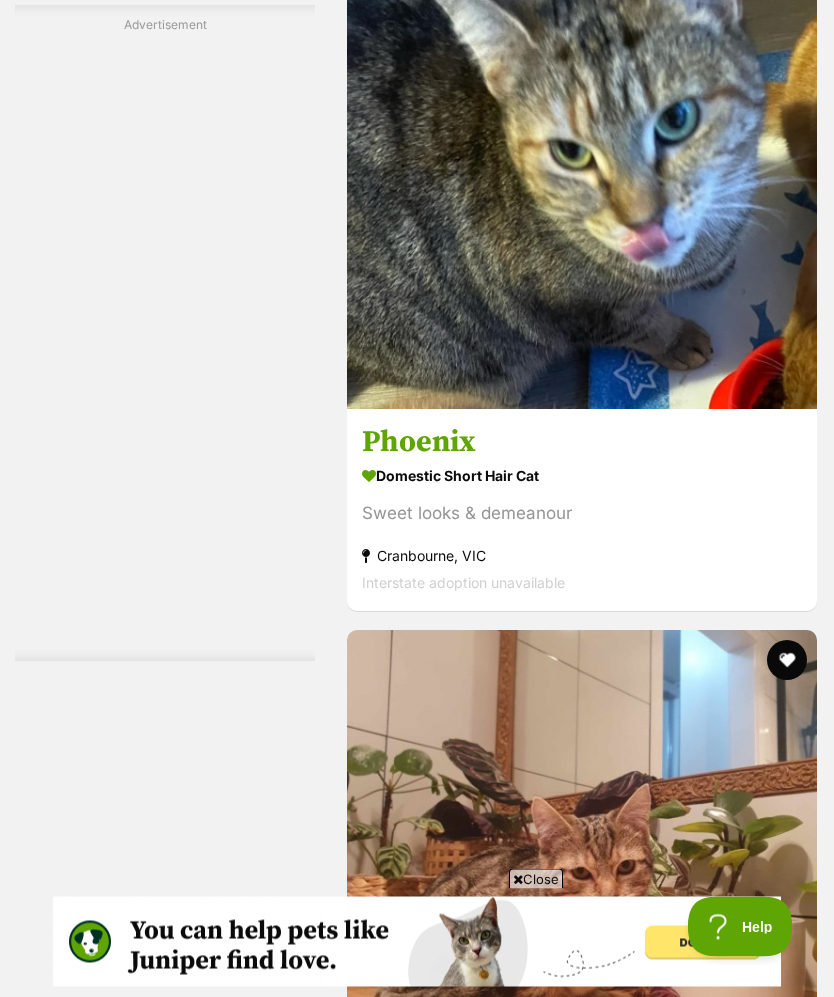 click at bounding box center [787, 25551] 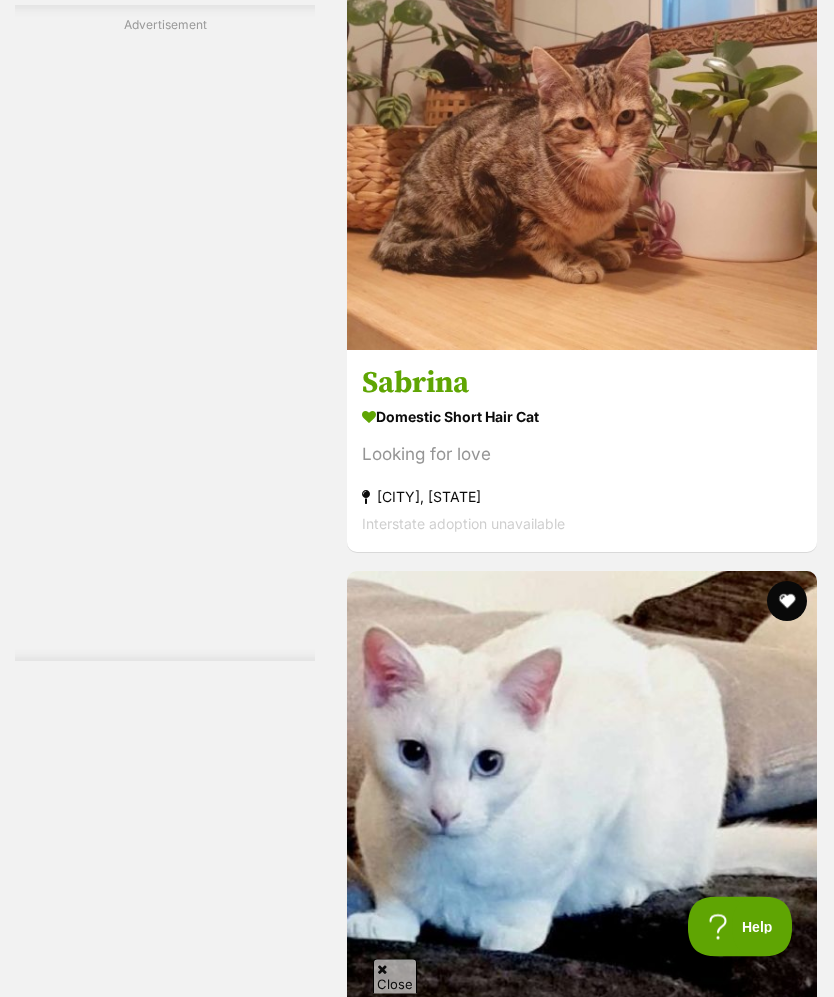 scroll, scrollTop: 14275, scrollLeft: 0, axis: vertical 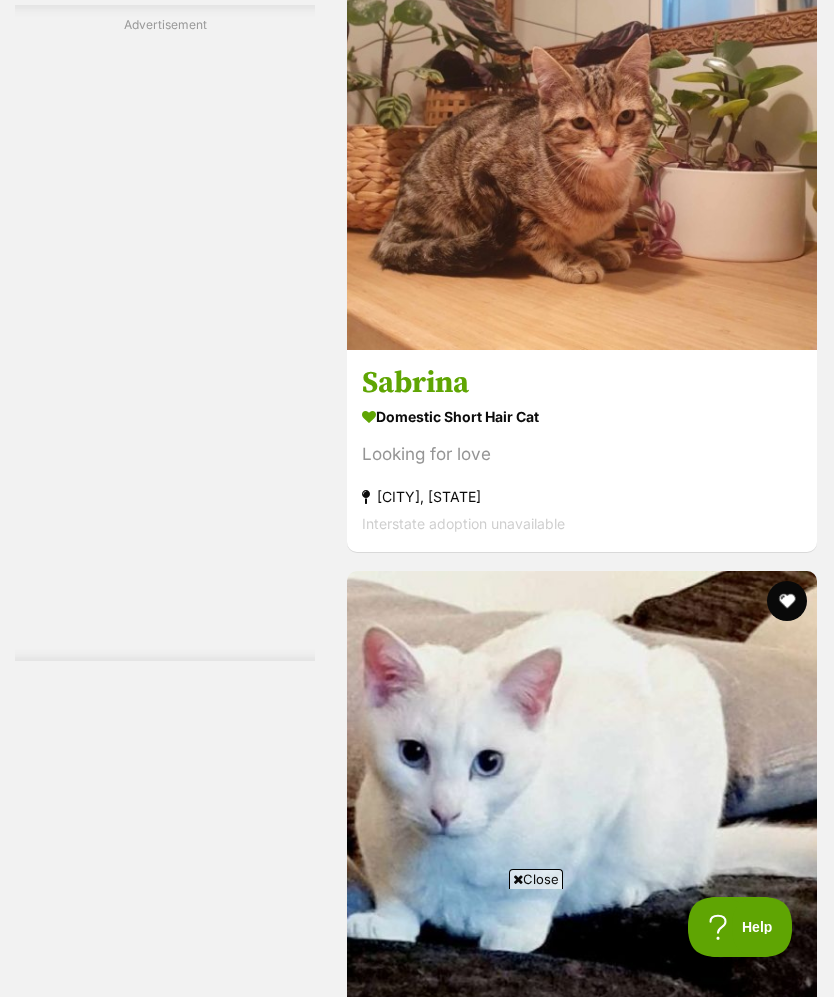 click on "Kiki
Domestic Short Hair (DSH) Cat
Sweet little girl
Palmerston, NT
Interstate adoption unavailable
Dahlia
Domestic Short Hair (DSH) Cat
A Blooming Beauty
Palmerston, NT
Interstate adoption unavailable
Sabrina
Domestic Short Hair (DSH) Cat
Looking for love
Palmerston, NT
Interstate adoption unavailable
Advertisement
Promotion:
Everyday Insurance from Woolworths.
Get 10% off an in-store Woolworths shop every month.°
Find out more
(link opens in a new tab)
Suki
Domestic Short Hair (DSH) Cat
Looking for love
Palmerston, QLD
Interstate adoption unavailable
Gracie
Domestic Short Hair (DSH) Cat
Blue-grey Girl
Palmerston, NT
Interstate adoption unavailable
Missy" at bounding box center (582, 7403) 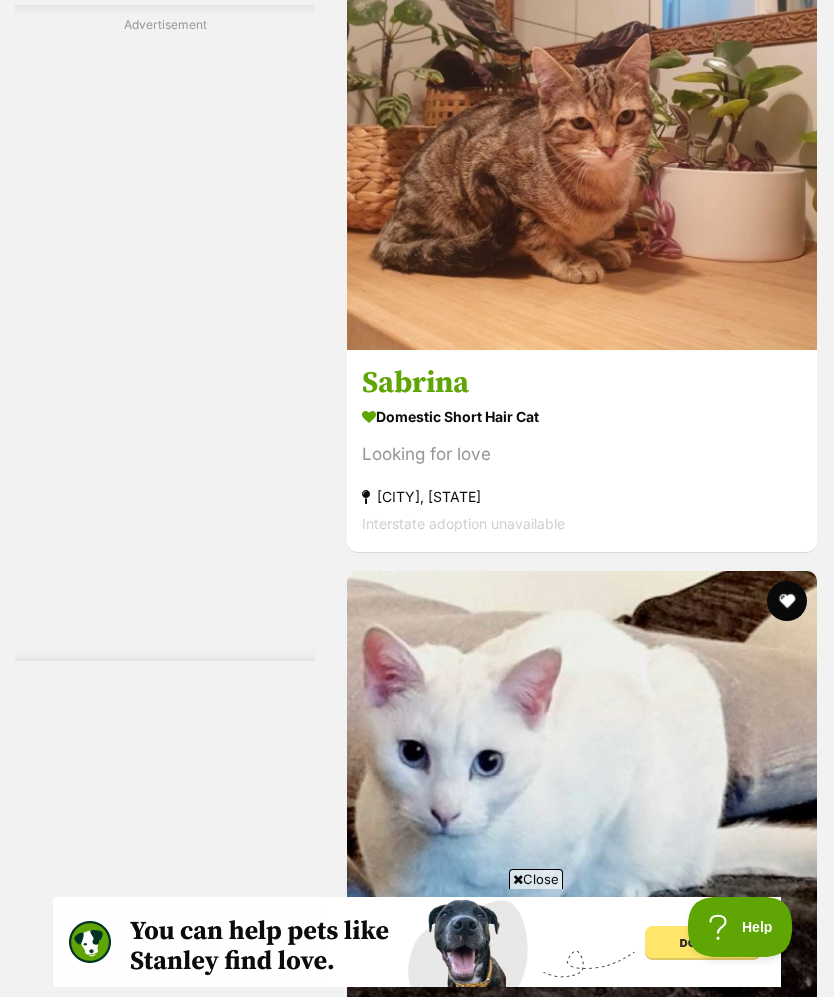 scroll, scrollTop: 0, scrollLeft: 0, axis: both 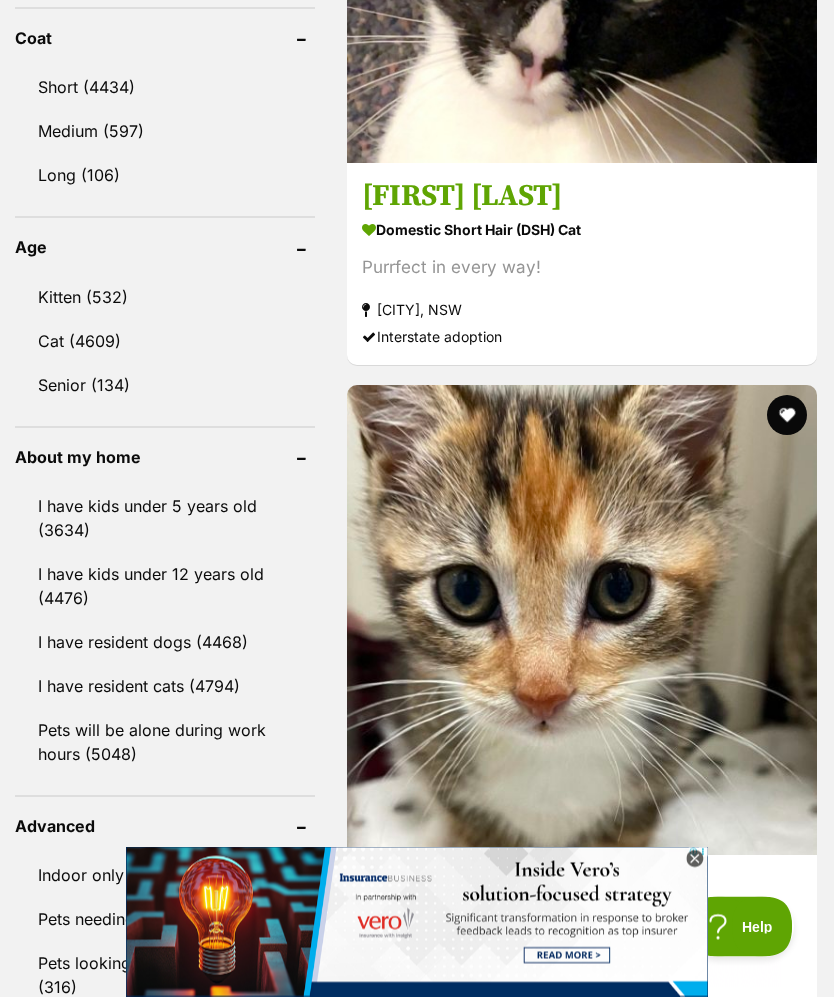 click at bounding box center [787, 3410] 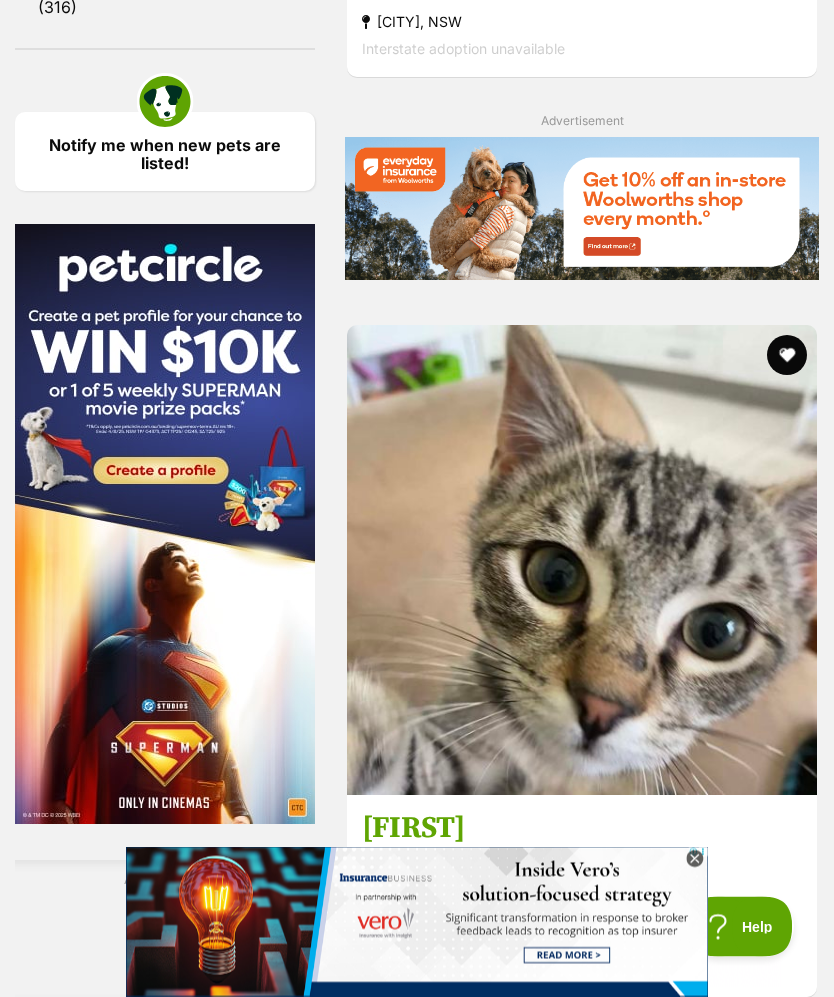 scroll, scrollTop: 3001, scrollLeft: 0, axis: vertical 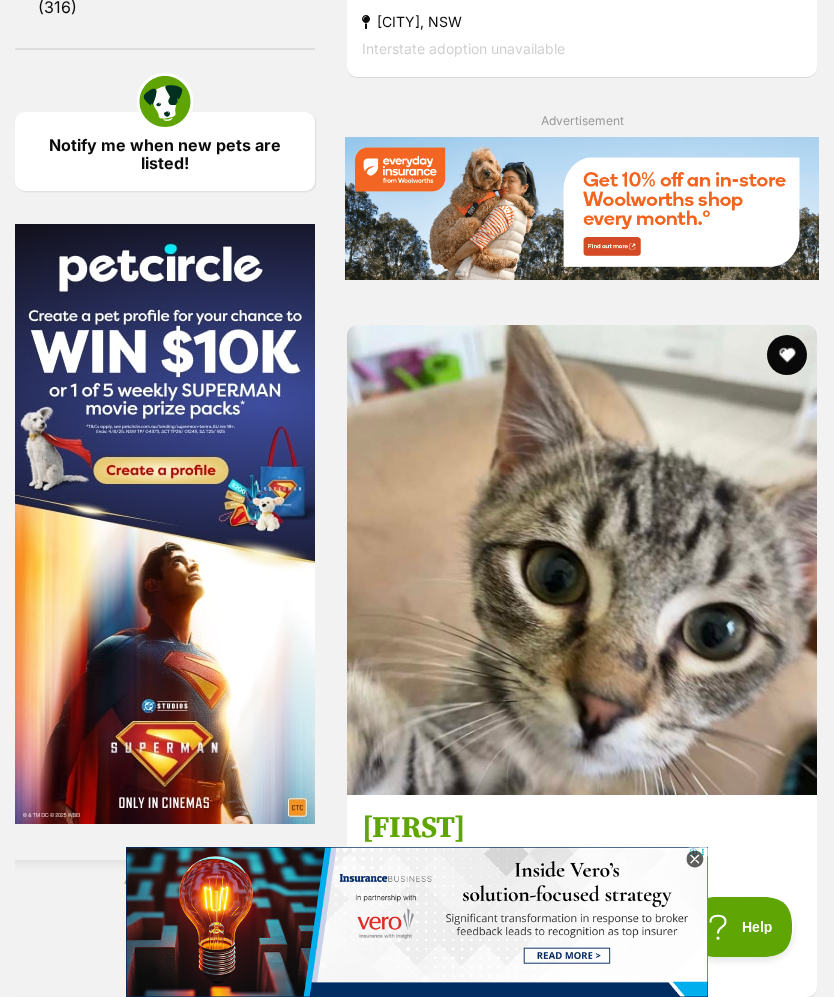 click at bounding box center [787, 4503] 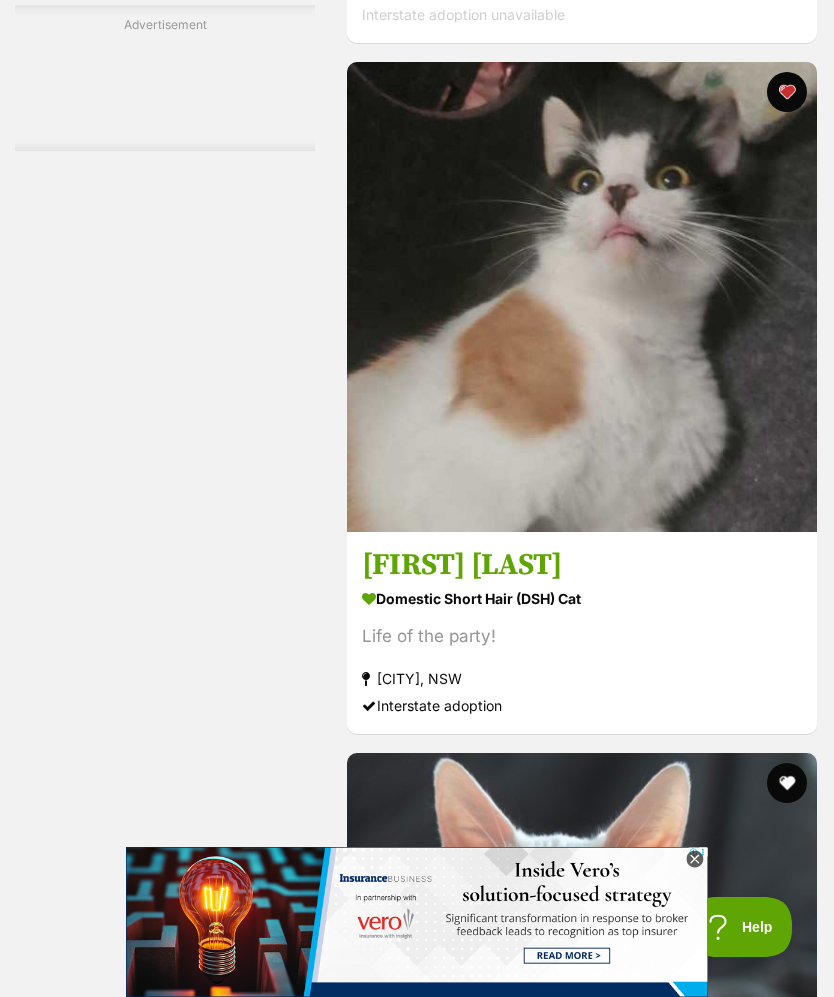 scroll, scrollTop: 0, scrollLeft: 0, axis: both 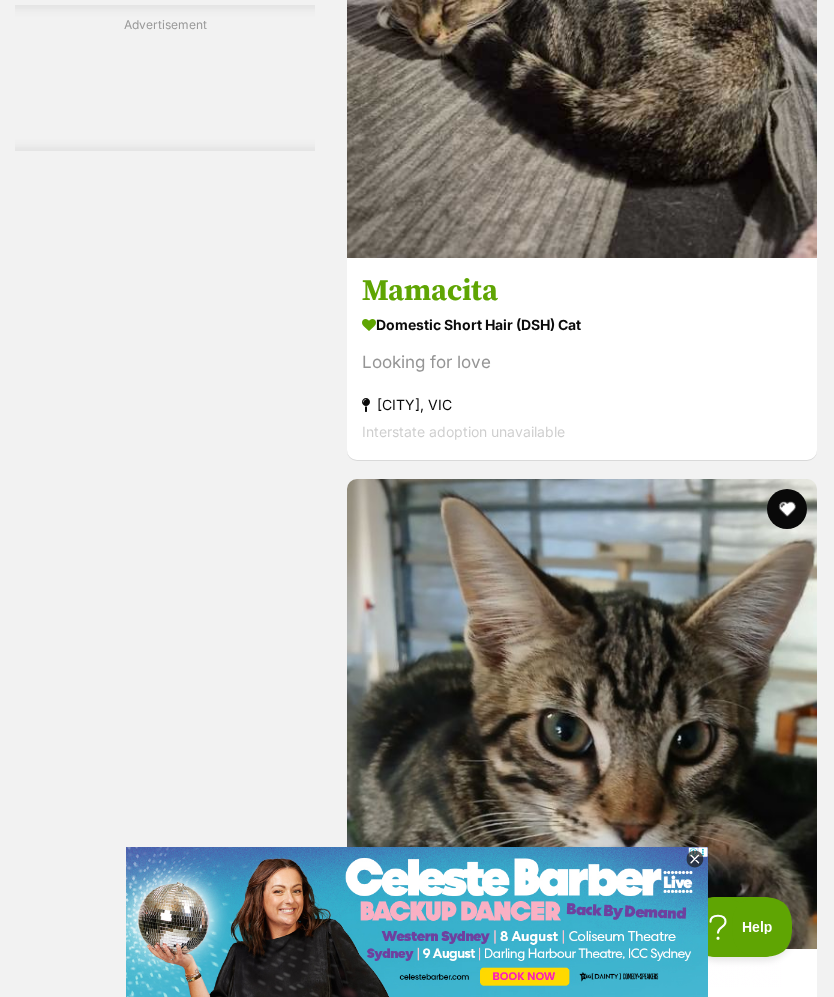 click at bounding box center (686, 28160) 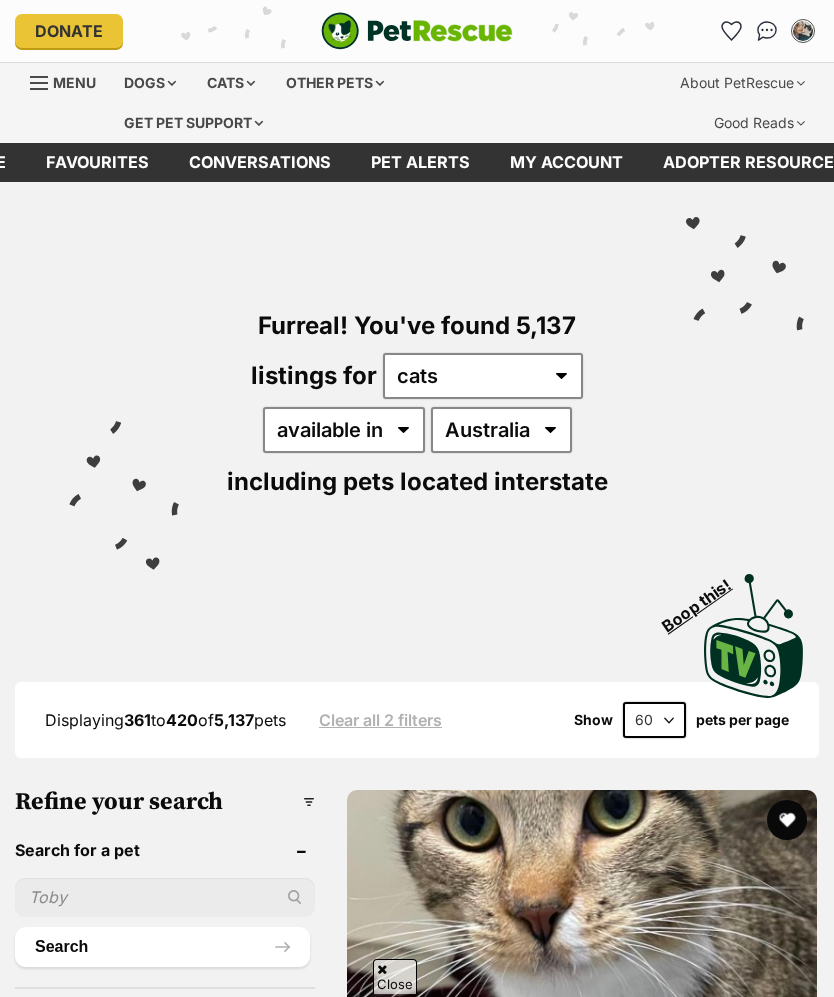 scroll, scrollTop: 887, scrollLeft: 0, axis: vertical 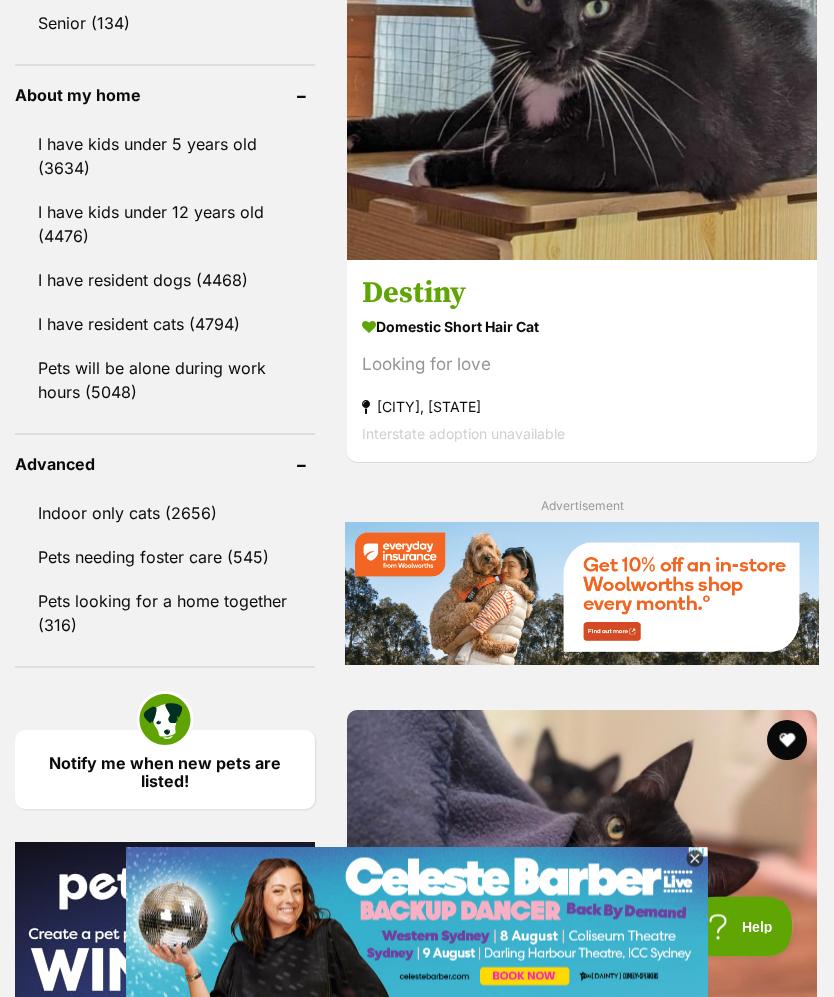 click at bounding box center (787, 2815) 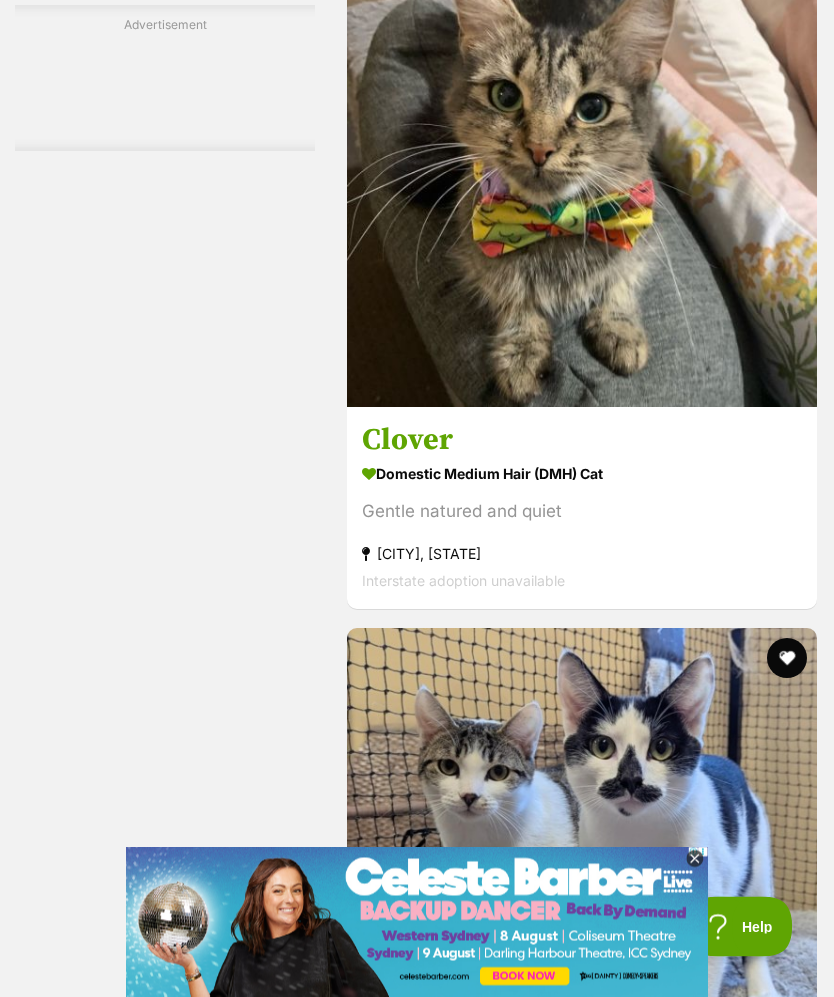 scroll, scrollTop: 4963, scrollLeft: 0, axis: vertical 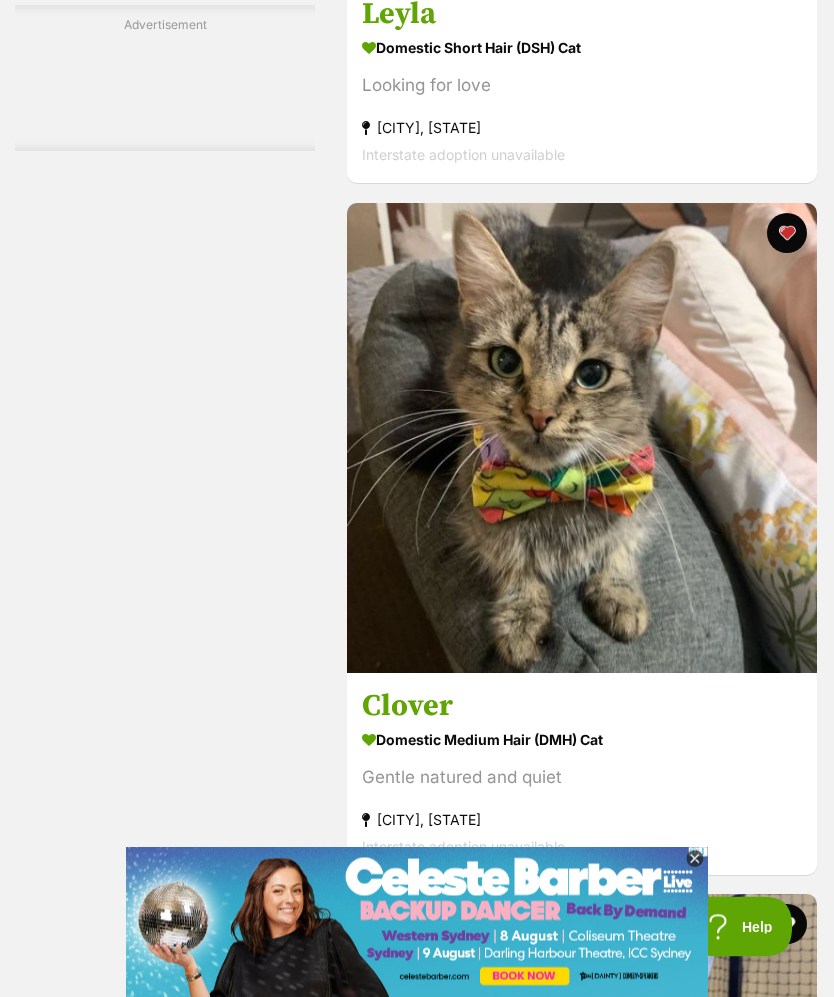 click at bounding box center [787, 9222] 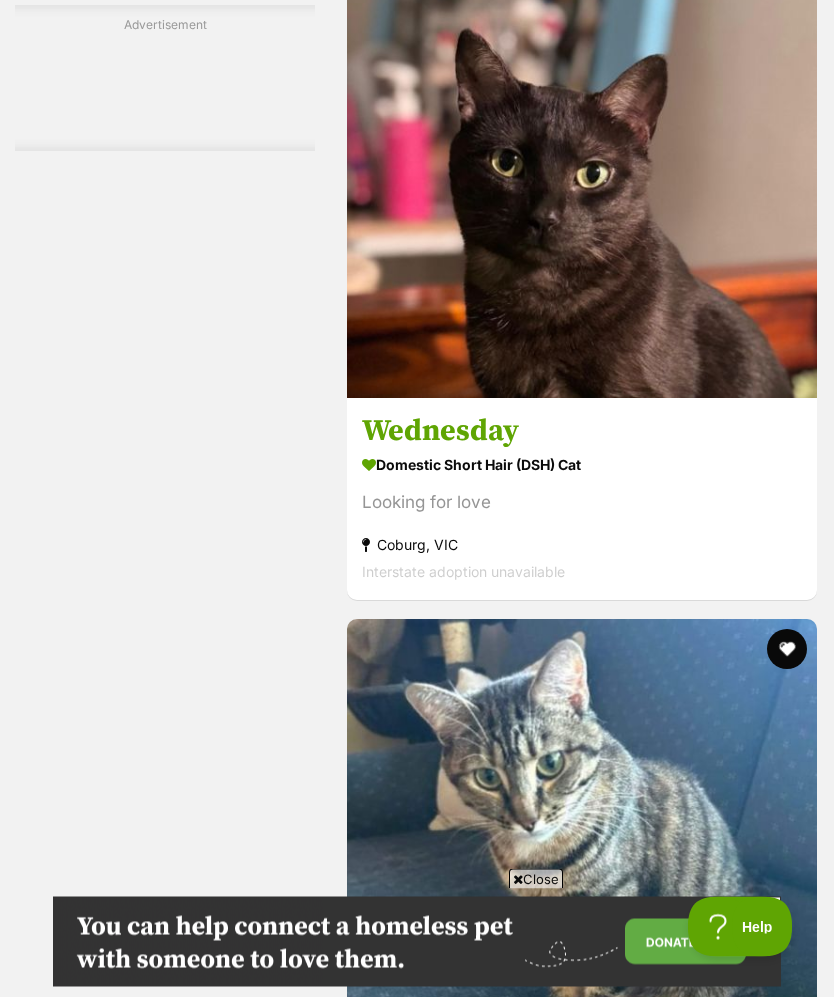 scroll, scrollTop: 12154, scrollLeft: 0, axis: vertical 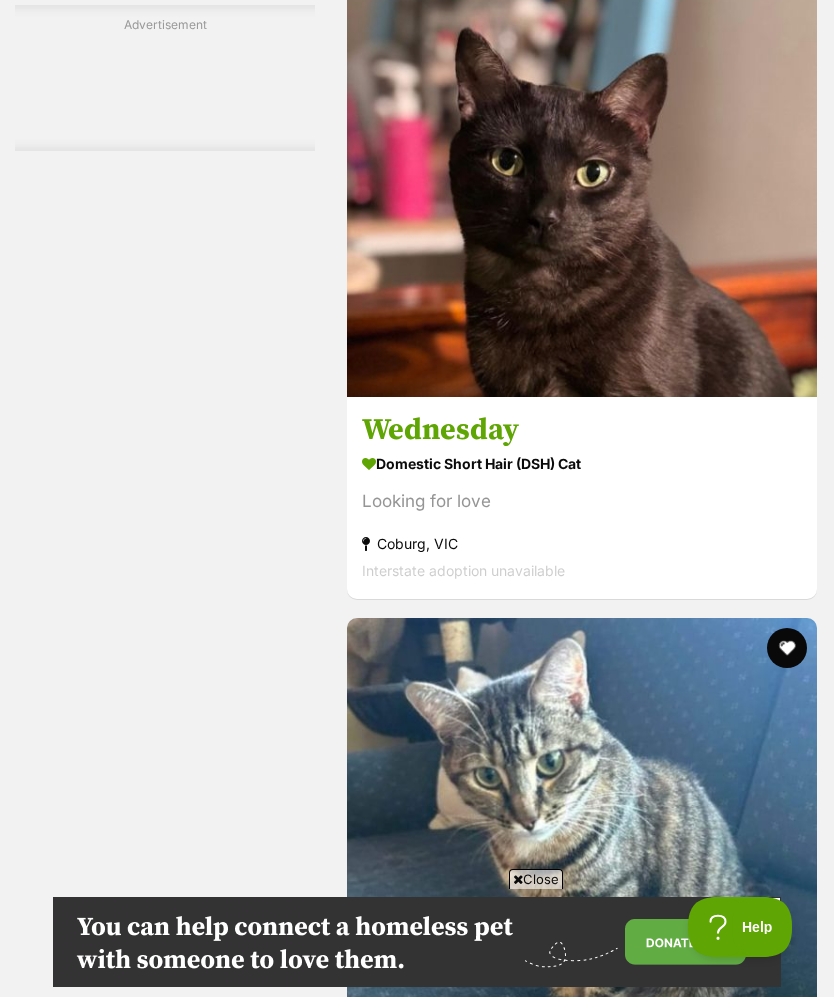 click at bounding box center [787, 22081] 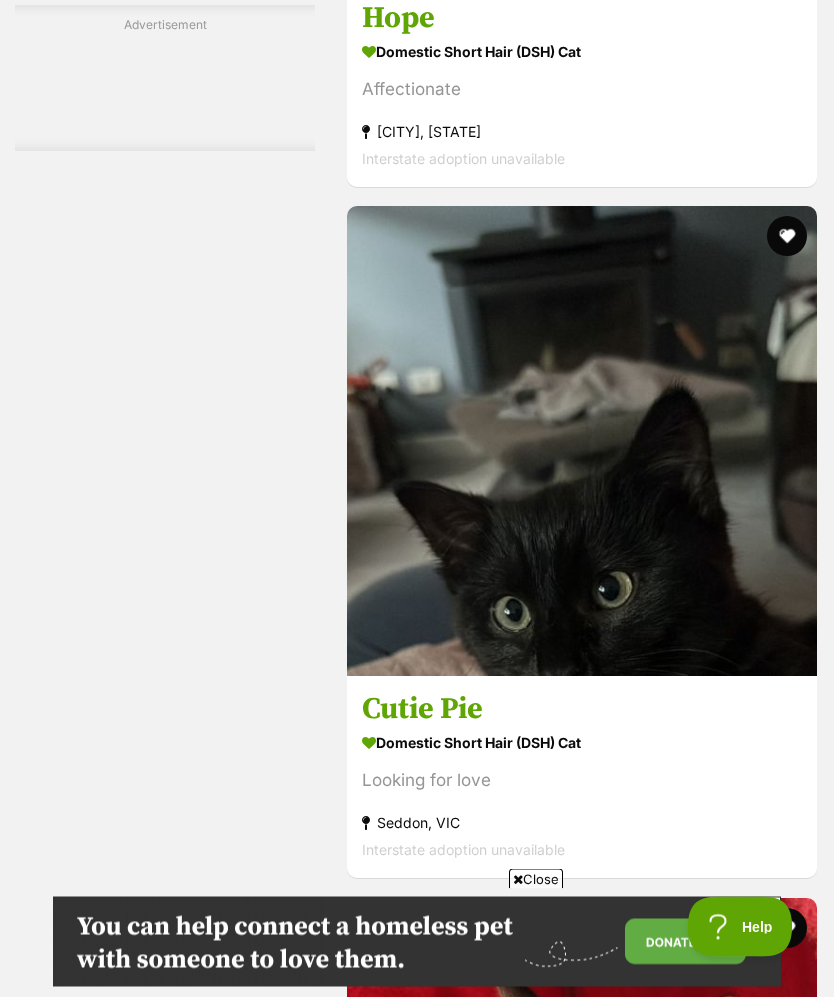 scroll, scrollTop: 14640, scrollLeft: 0, axis: vertical 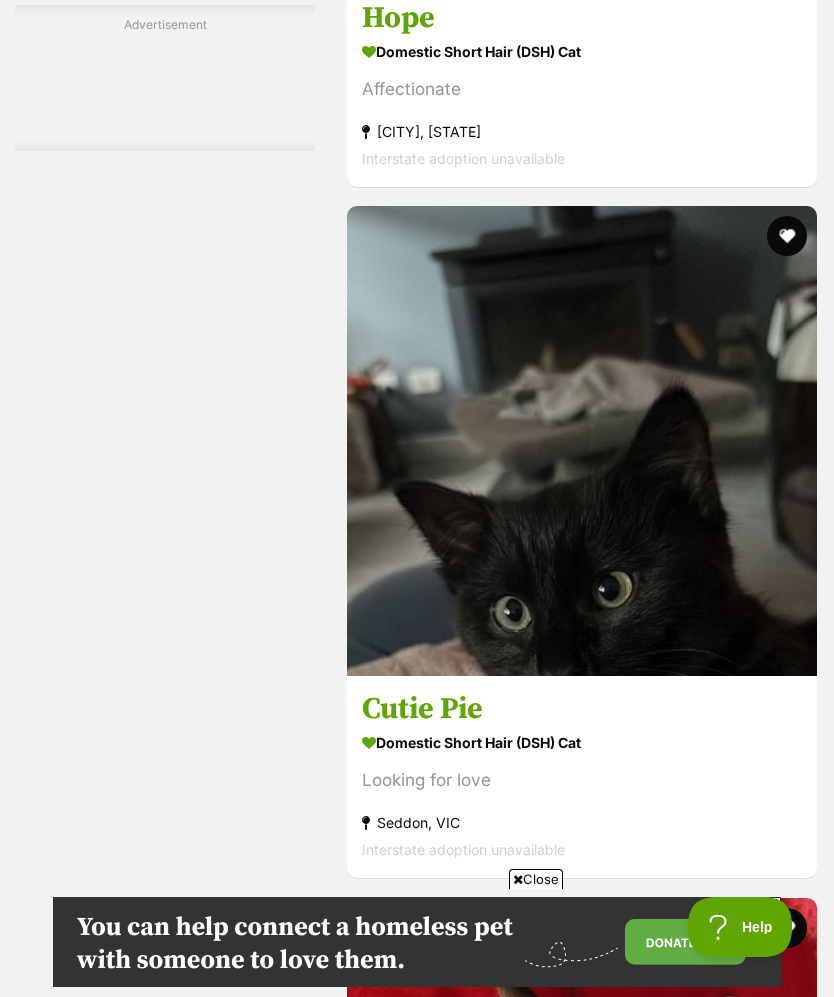click on "Next" at bounding box center [663, 27887] 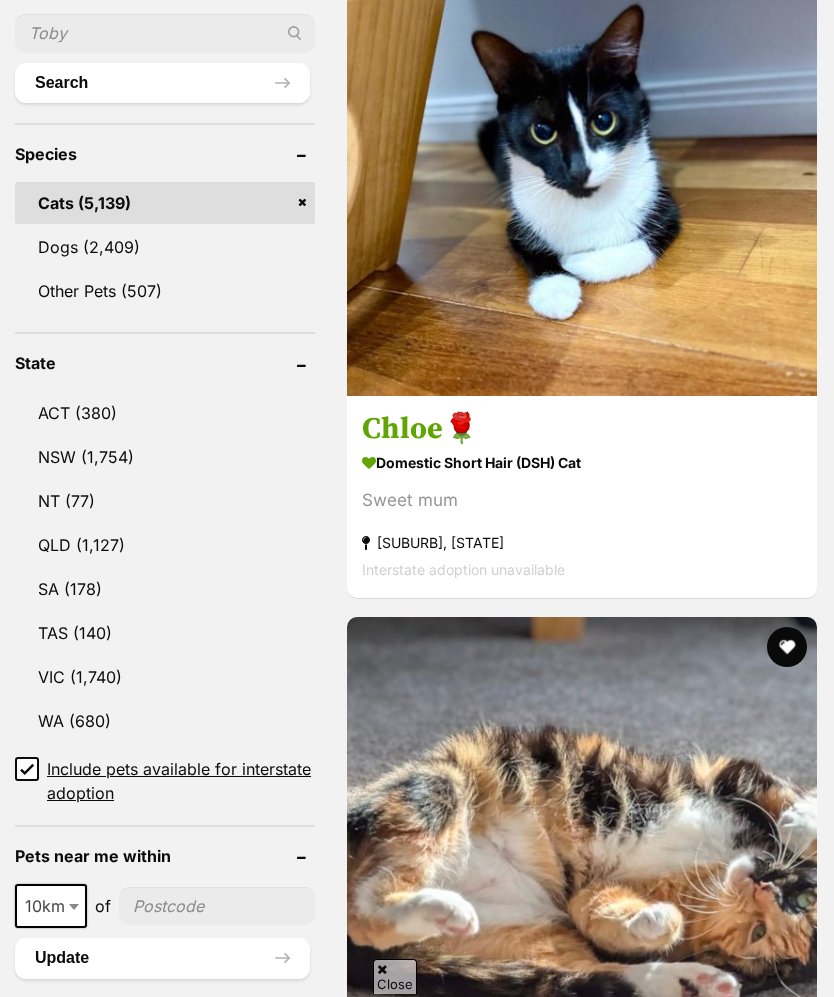 scroll, scrollTop: 886, scrollLeft: 0, axis: vertical 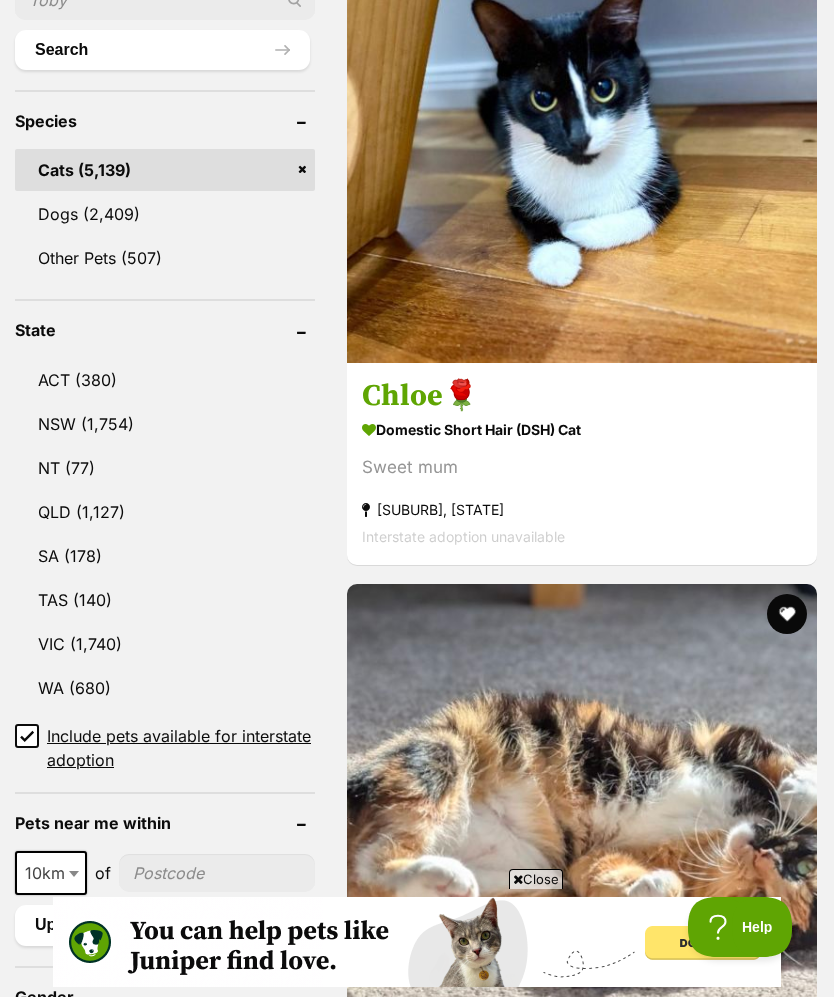 click at bounding box center [787, 2226] 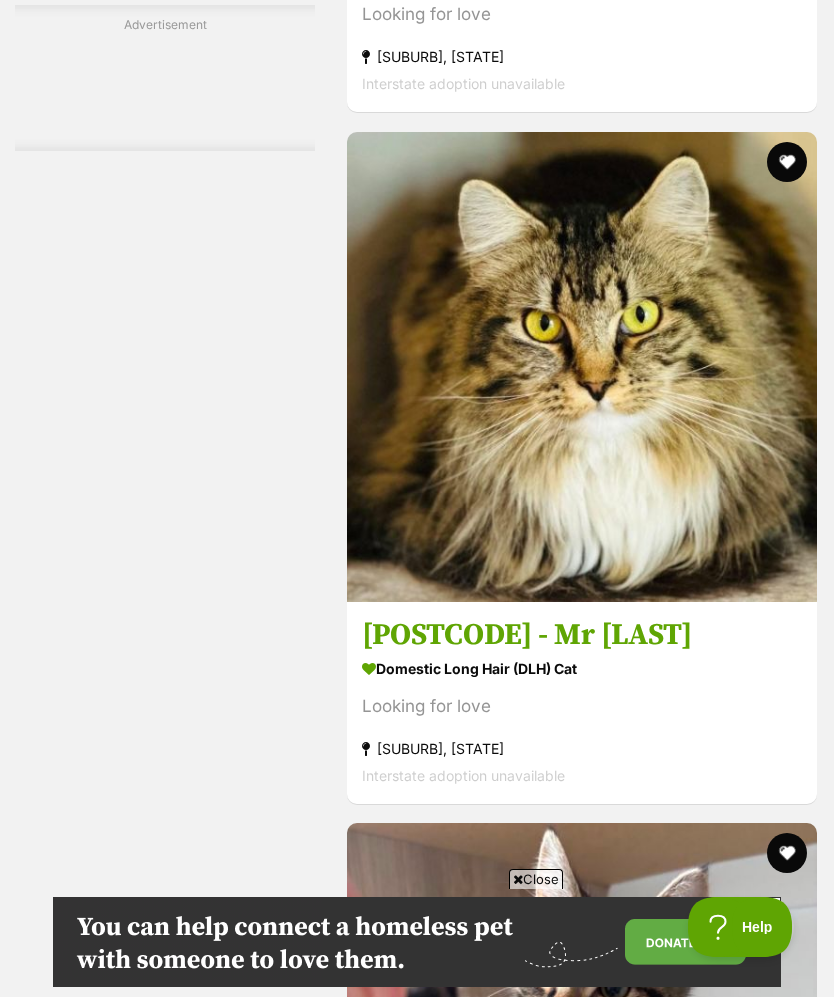 scroll, scrollTop: 8581, scrollLeft: 0, axis: vertical 